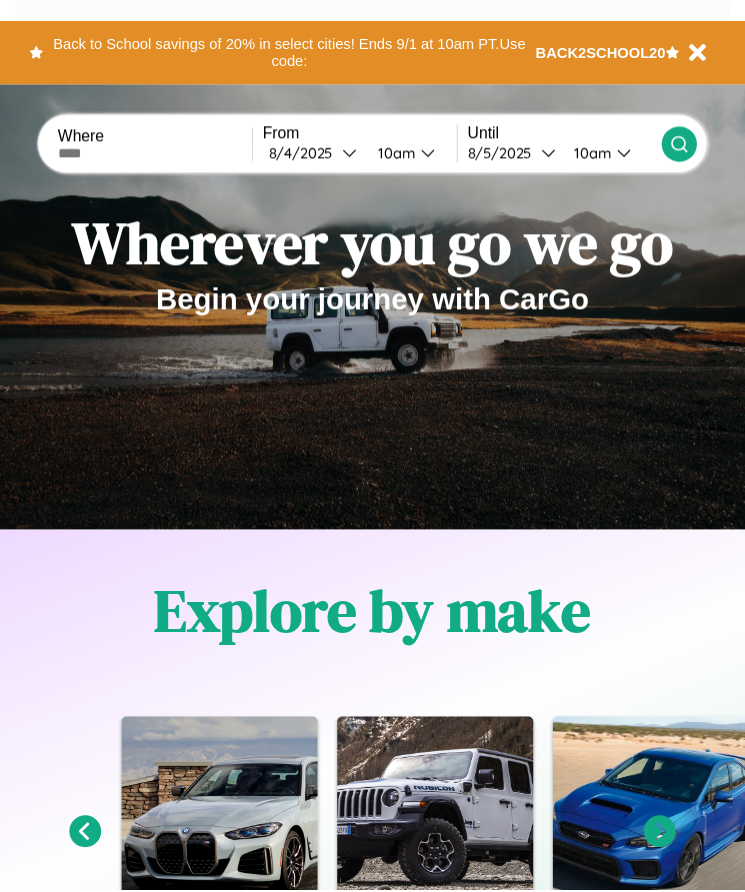 scroll, scrollTop: 0, scrollLeft: 0, axis: both 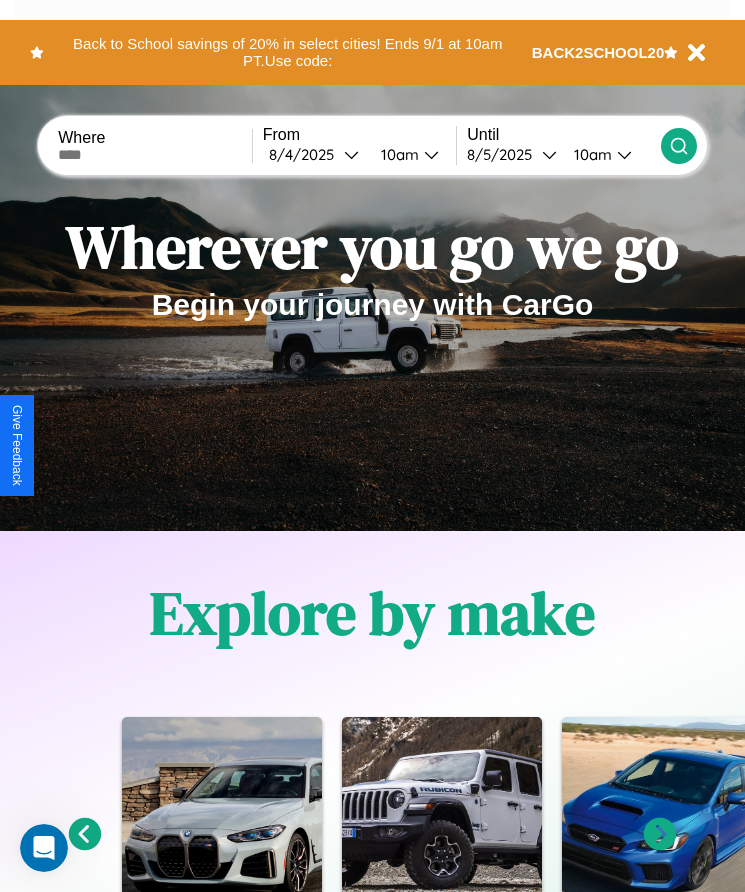 click at bounding box center (155, 155) 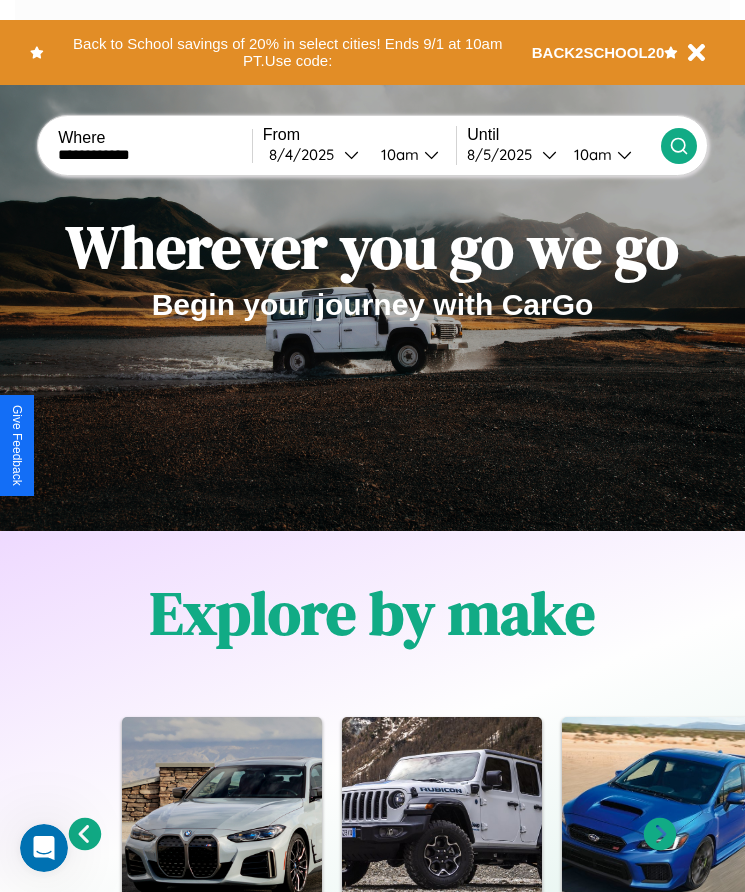 type on "**********" 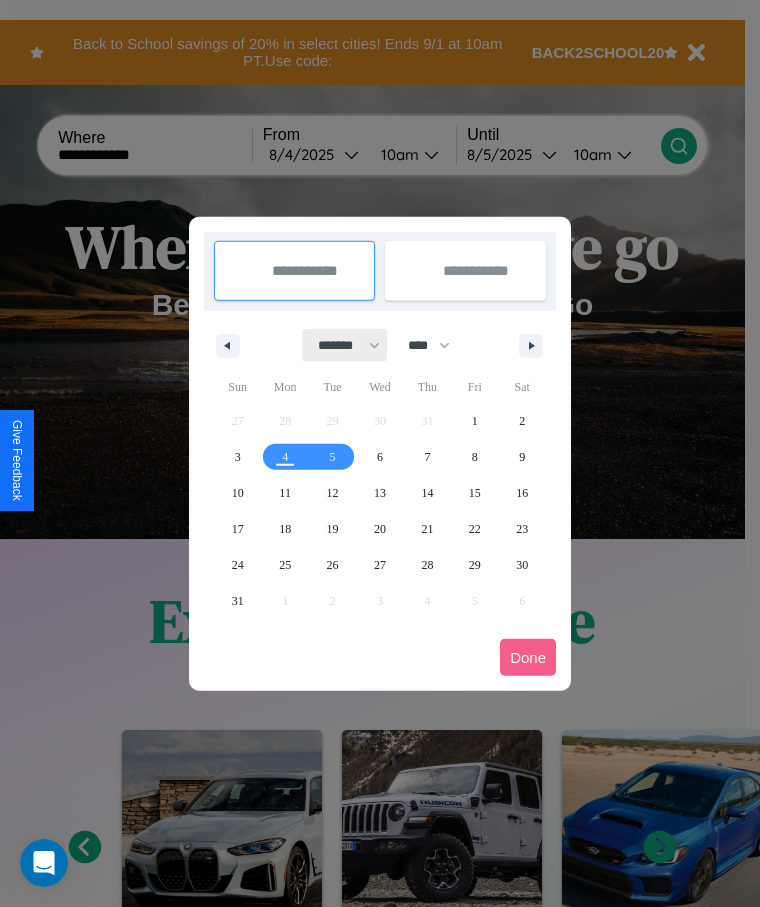click on "******* ******** ***** ***** *** **** **** ****** ********* ******* ******** ********" at bounding box center [345, 345] 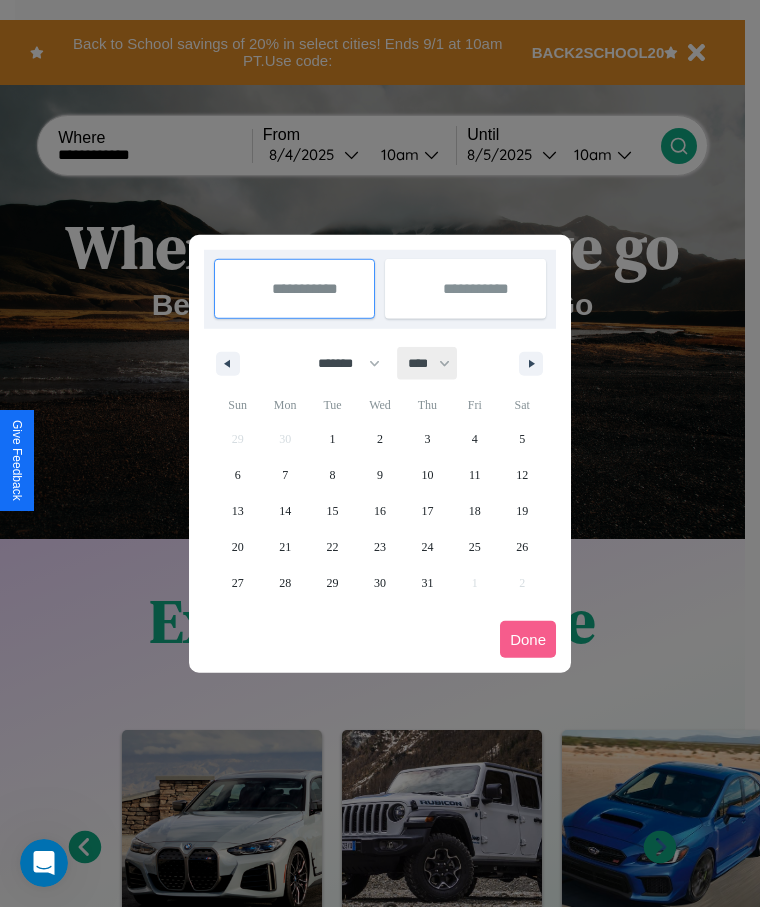 click on "**** **** **** **** **** **** **** **** **** **** **** **** **** **** **** **** **** **** **** **** **** **** **** **** **** **** **** **** **** **** **** **** **** **** **** **** **** **** **** **** **** **** **** **** **** **** **** **** **** **** **** **** **** **** **** **** **** **** **** **** **** **** **** **** **** **** **** **** **** **** **** **** **** **** **** **** **** **** **** **** **** **** **** **** **** **** **** **** **** **** **** **** **** **** **** **** **** **** **** **** **** **** **** **** **** **** **** **** **** **** **** **** **** **** **** **** **** **** **** **** ****" at bounding box center [428, 363] 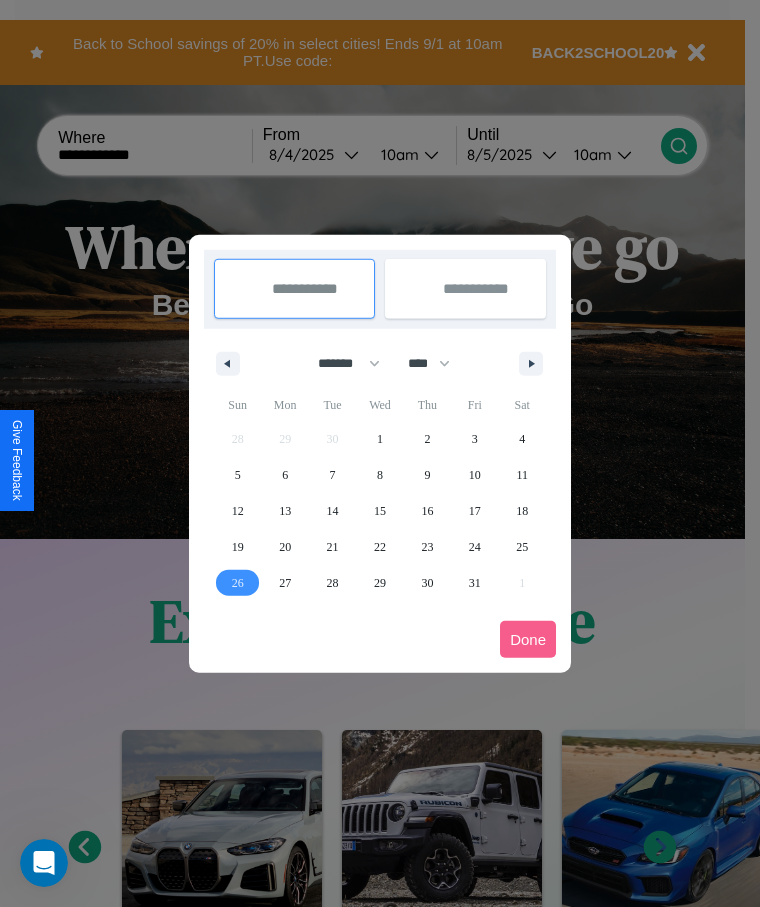 click on "26" at bounding box center [238, 583] 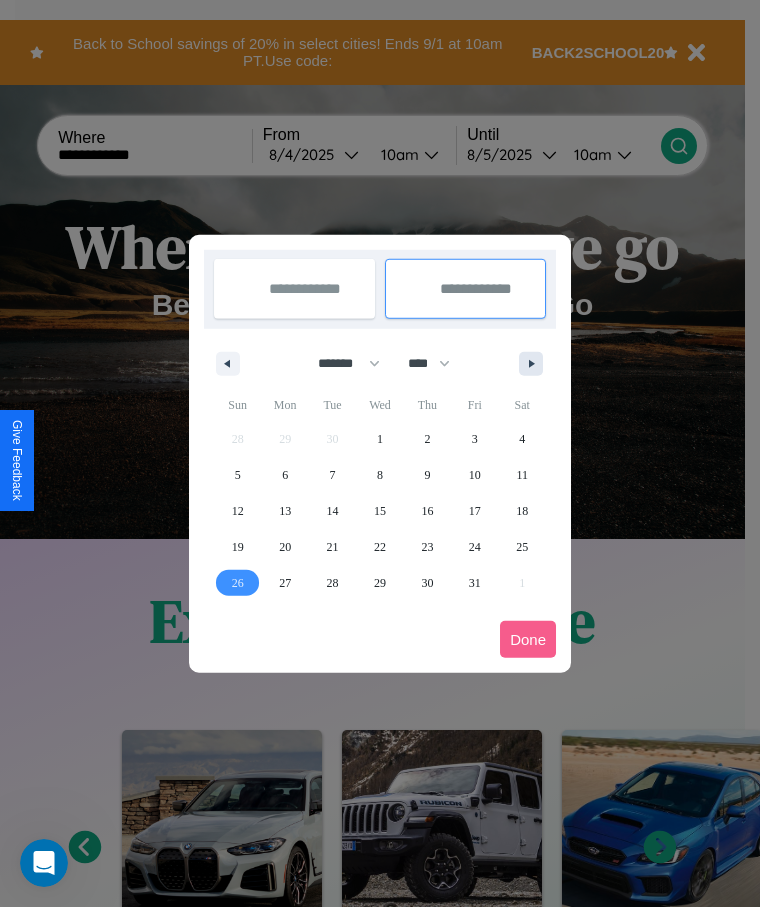 click at bounding box center (535, 364) 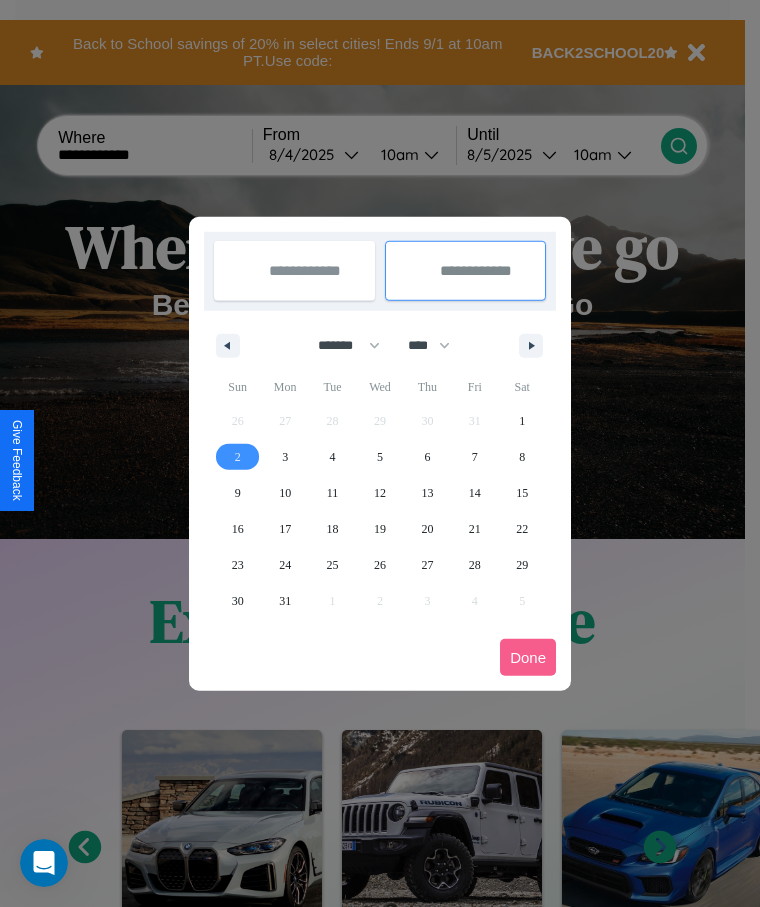 click on "2" at bounding box center [238, 457] 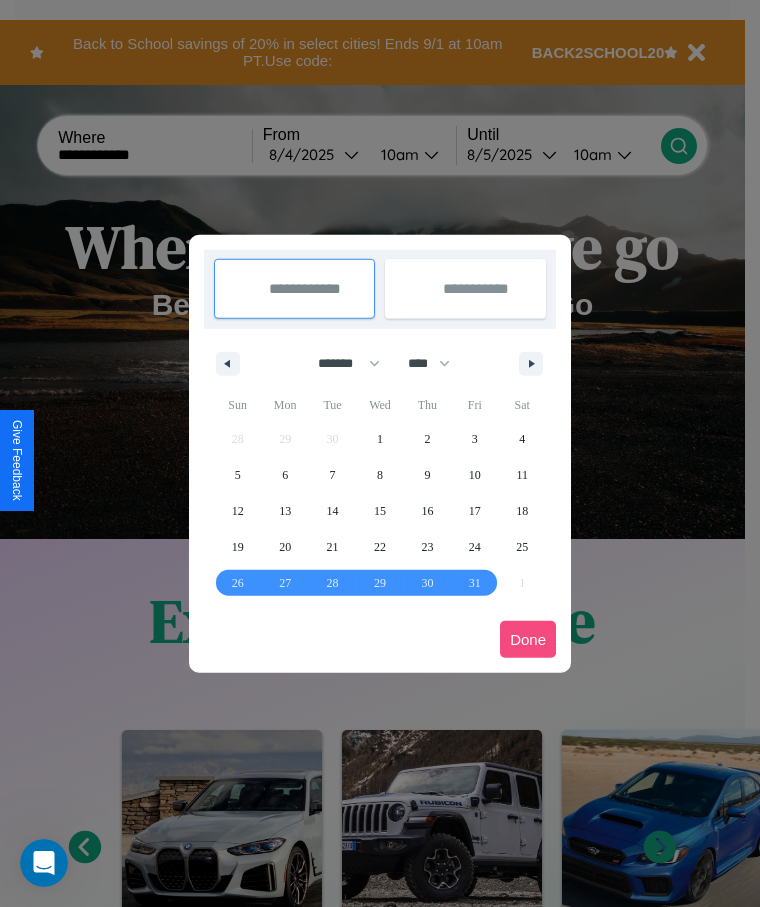 click on "Done" at bounding box center [528, 639] 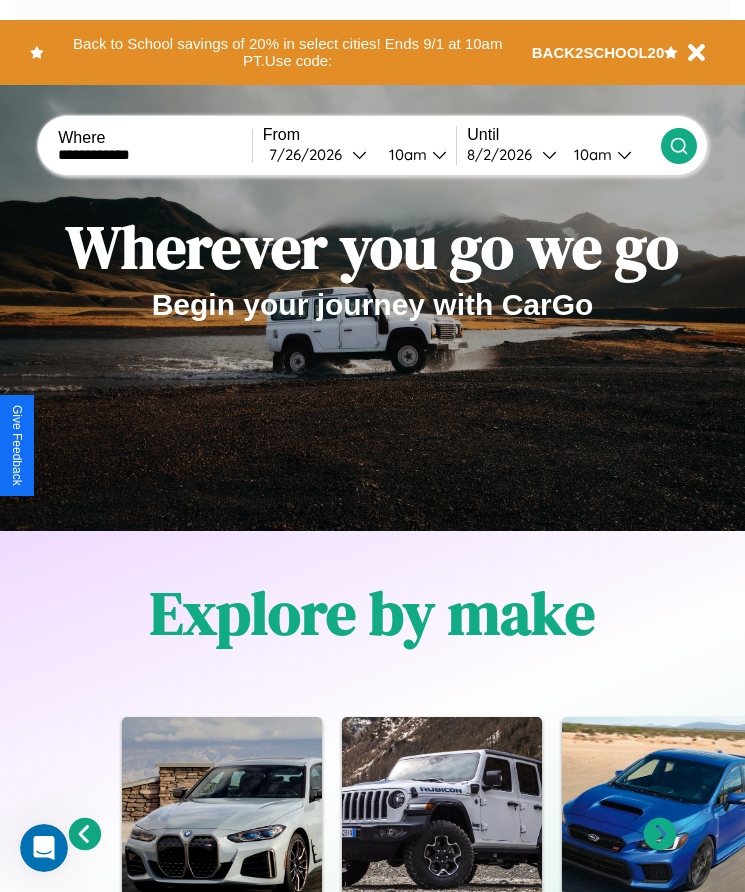 click on "10am" at bounding box center (405, 154) 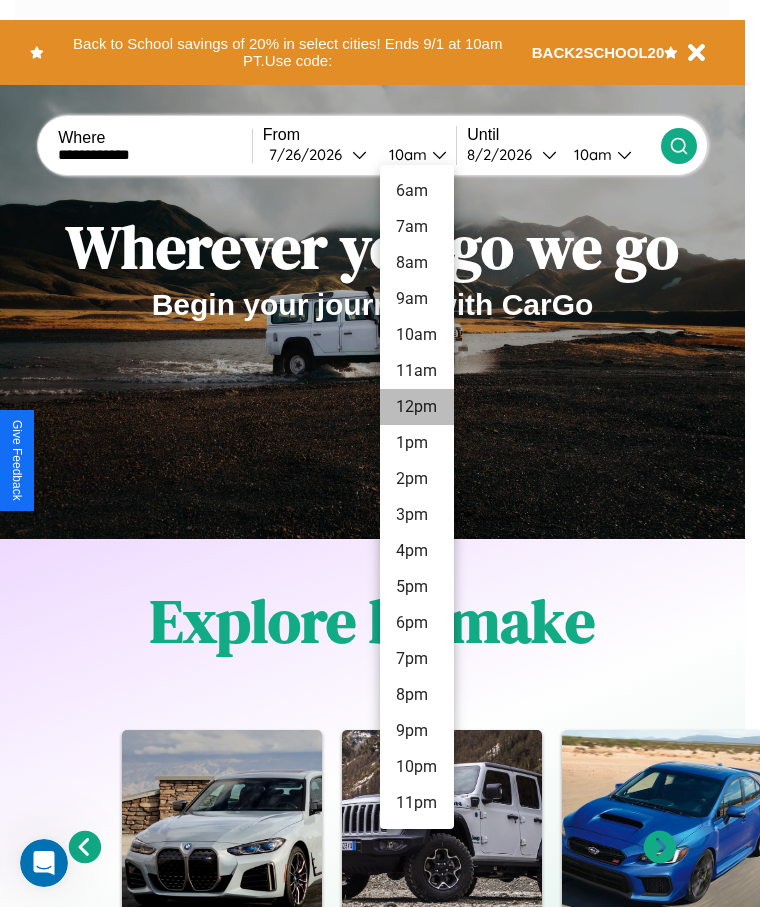 click on "12pm" at bounding box center (417, 407) 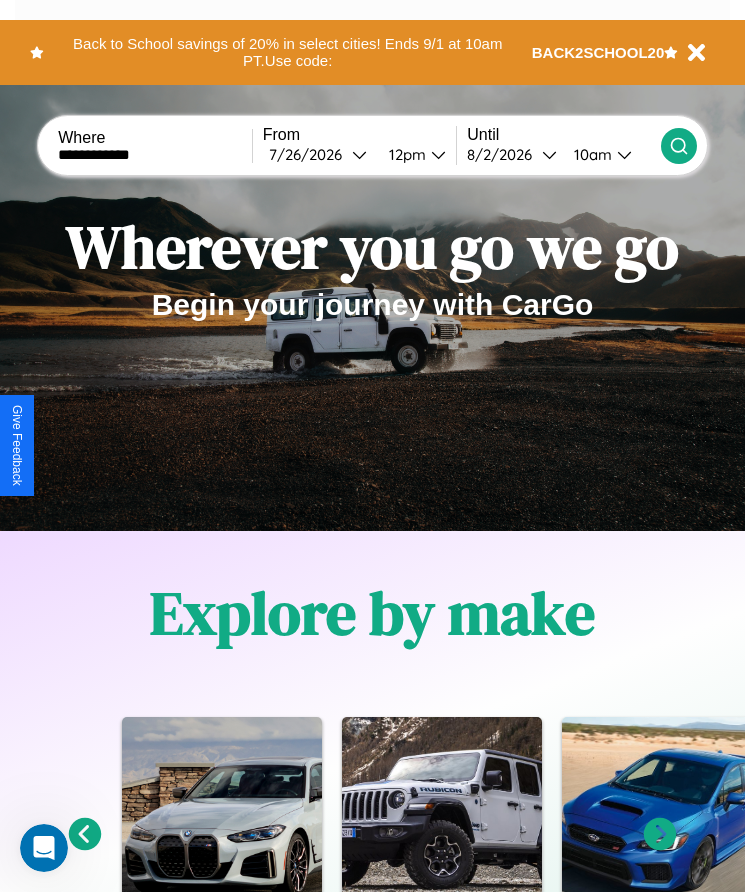 click on "10am" at bounding box center (590, 154) 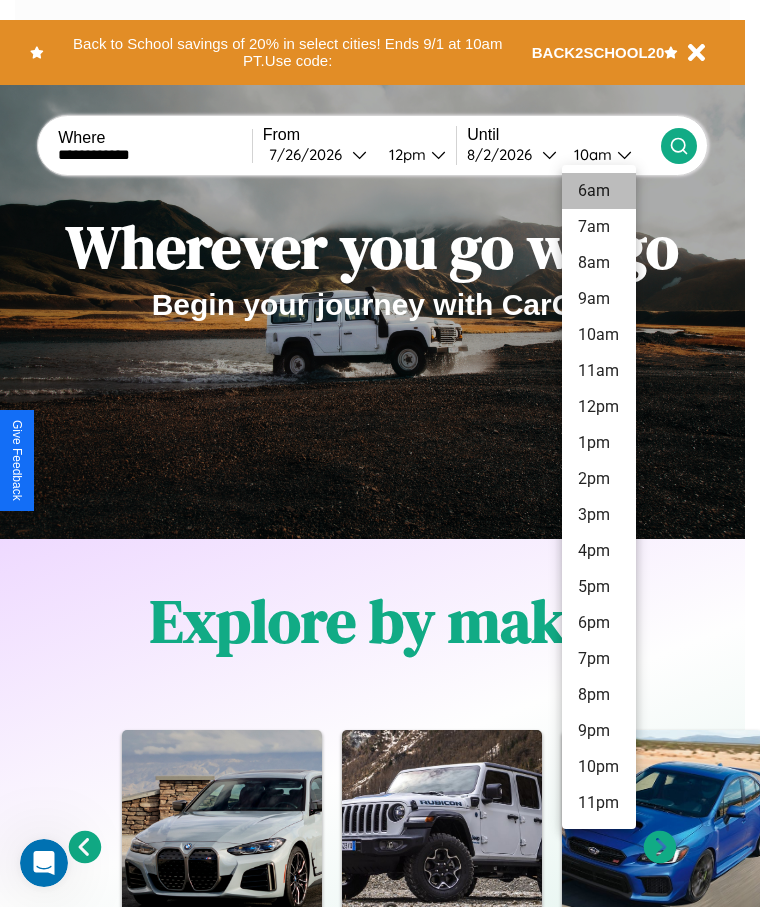 click on "6am" at bounding box center (599, 191) 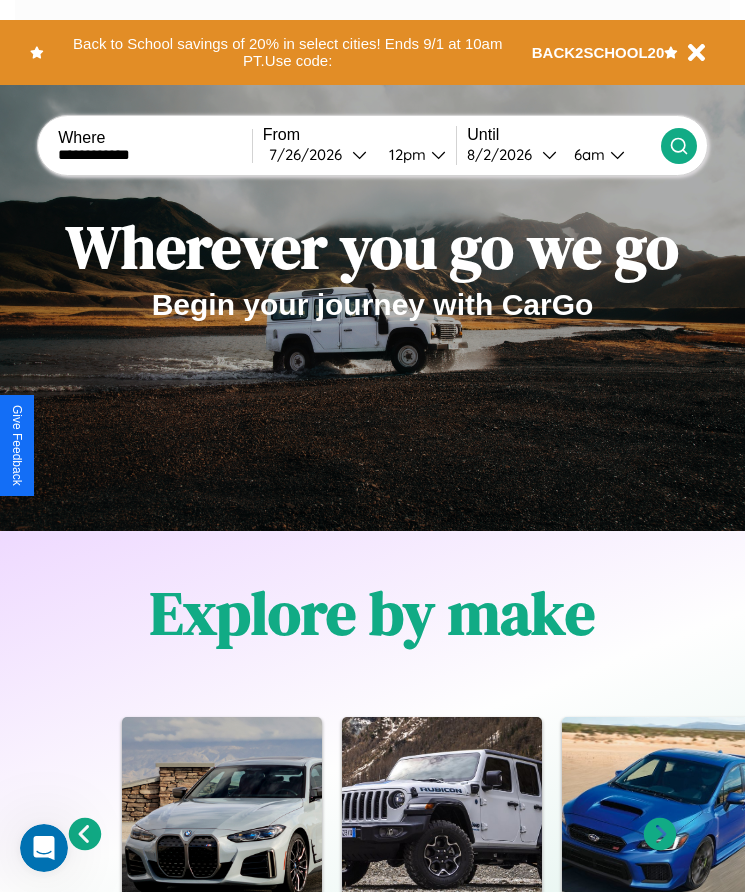 click 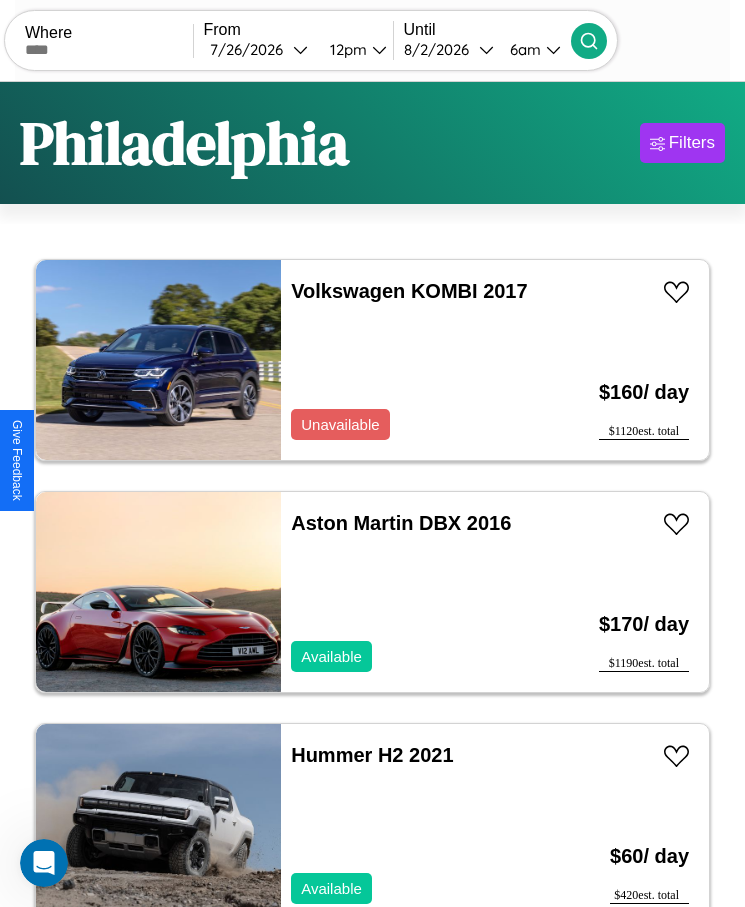 scroll, scrollTop: 50, scrollLeft: 0, axis: vertical 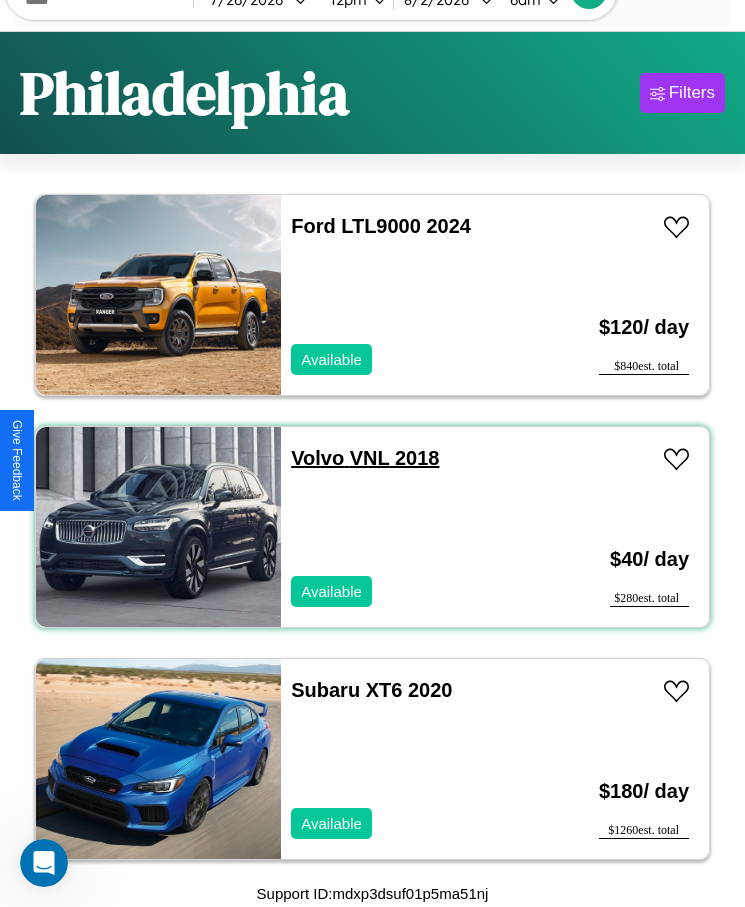 click on "Volvo   VNL   2018" at bounding box center (365, 458) 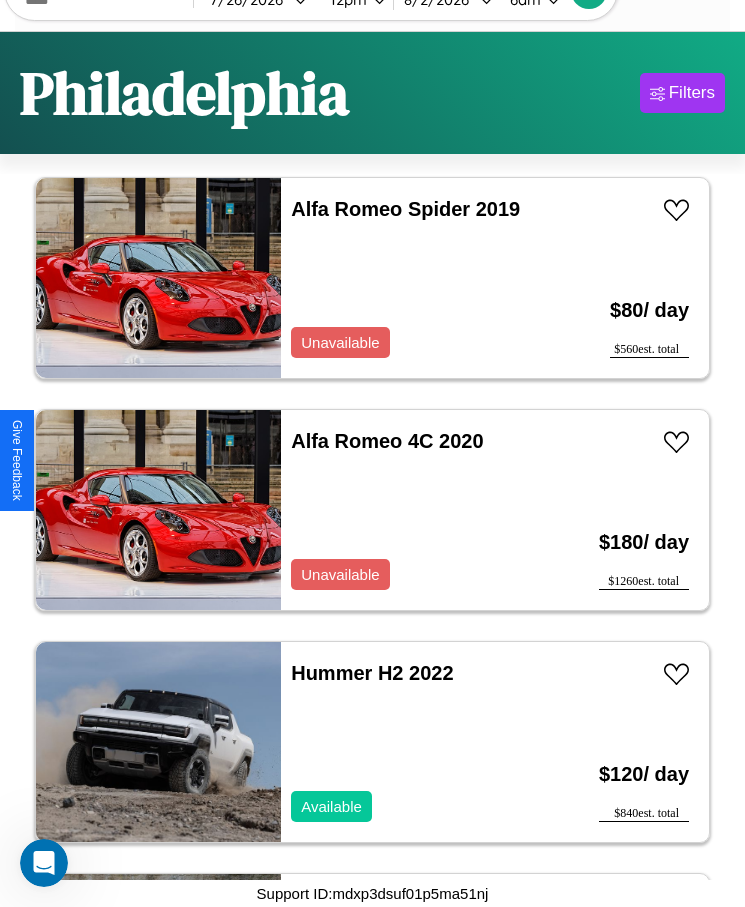 scroll, scrollTop: 2335, scrollLeft: 0, axis: vertical 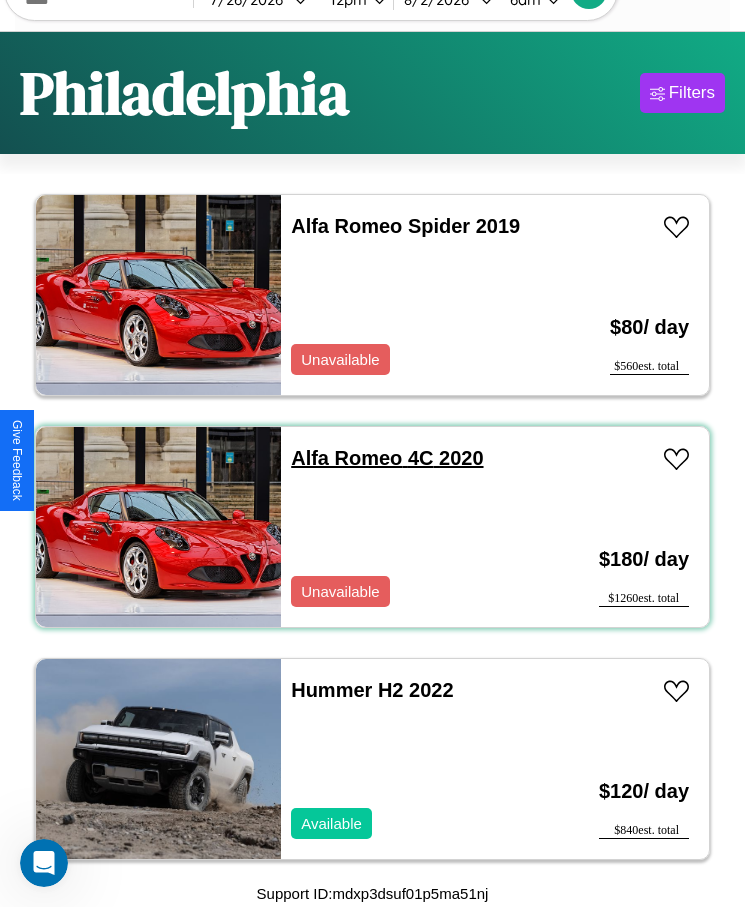 click on "Alfa Romeo   4C   2020" at bounding box center (387, 458) 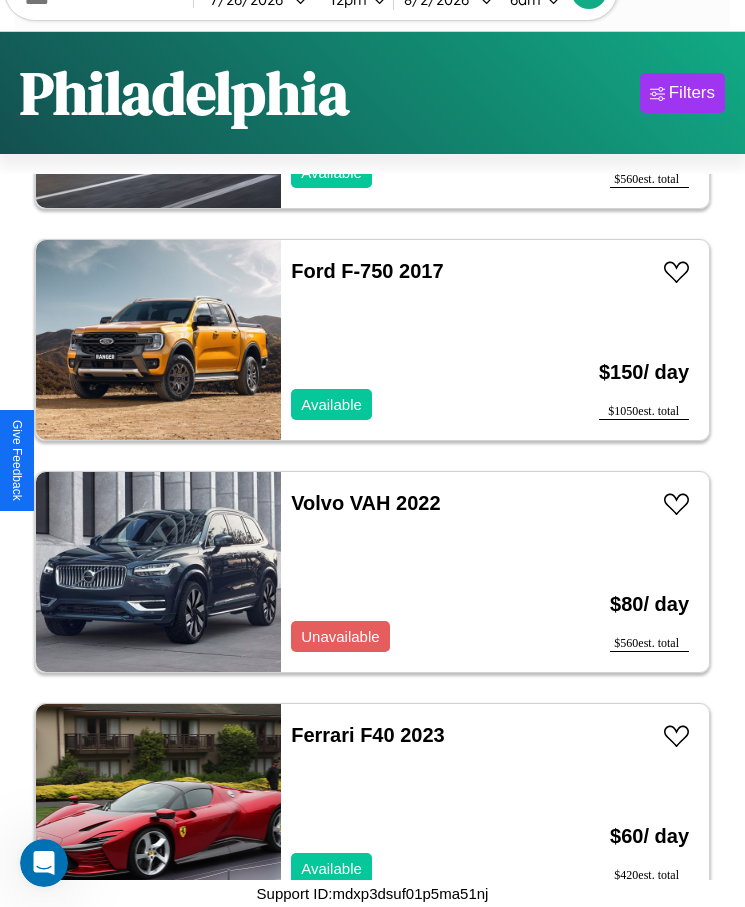 scroll, scrollTop: 6047, scrollLeft: 0, axis: vertical 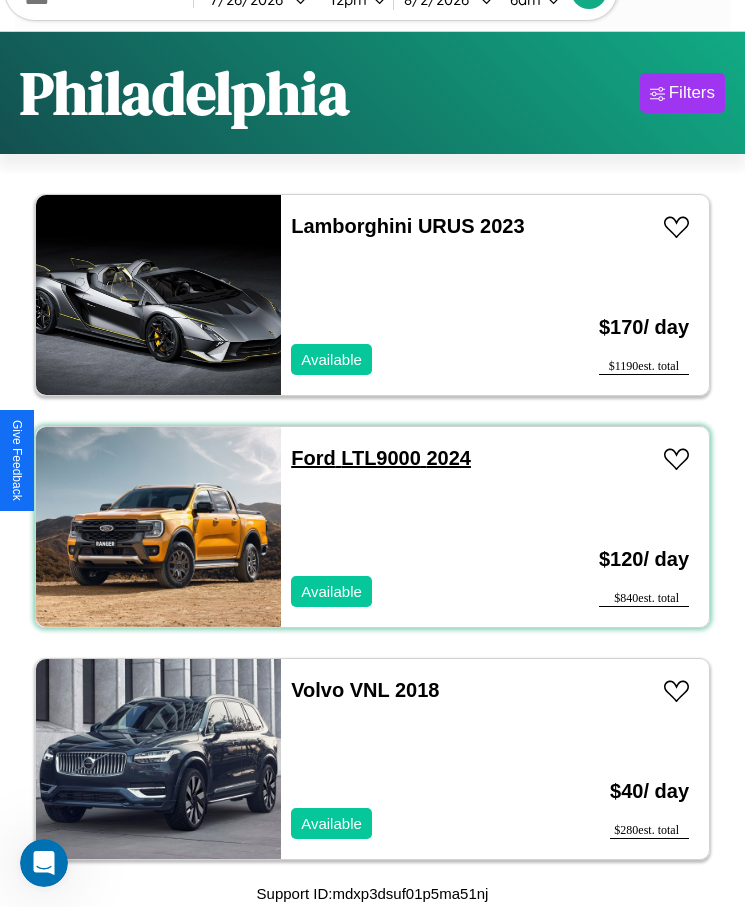 click on "Ford   LTL9000   2024" at bounding box center [381, 458] 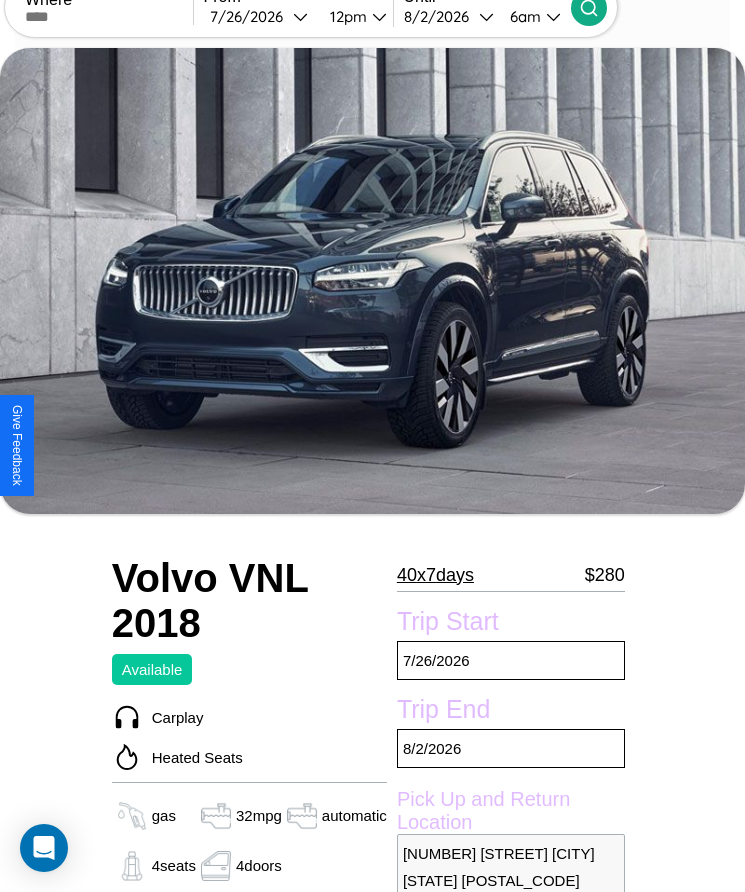 scroll, scrollTop: 468, scrollLeft: 0, axis: vertical 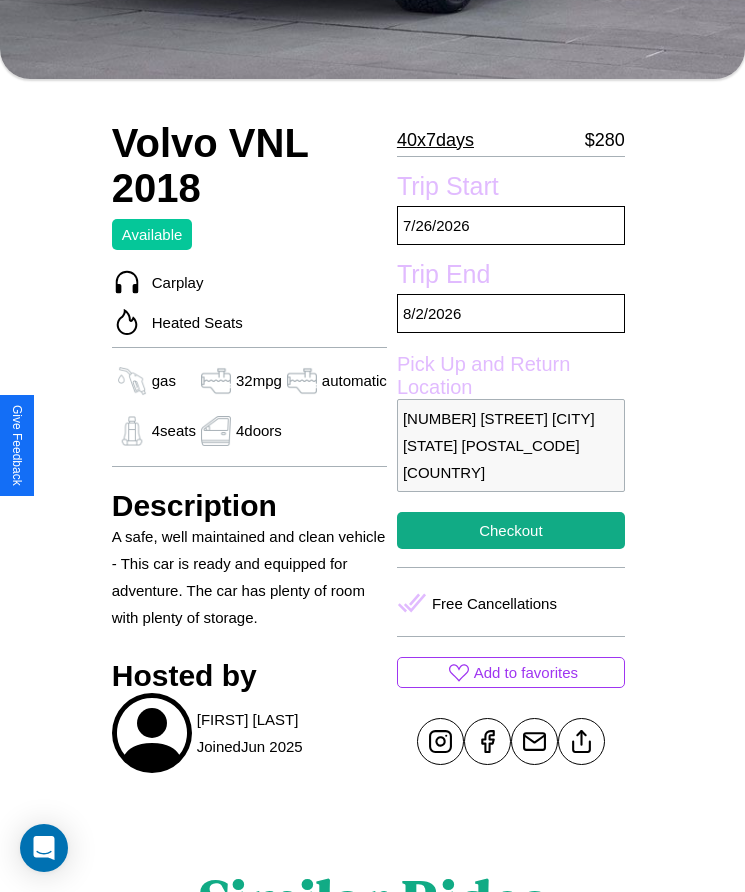 click on "[NUMBER] [STREET]  [CITY] [STATE] [POSTAL_CODE] [COUNTRY]" at bounding box center [511, 445] 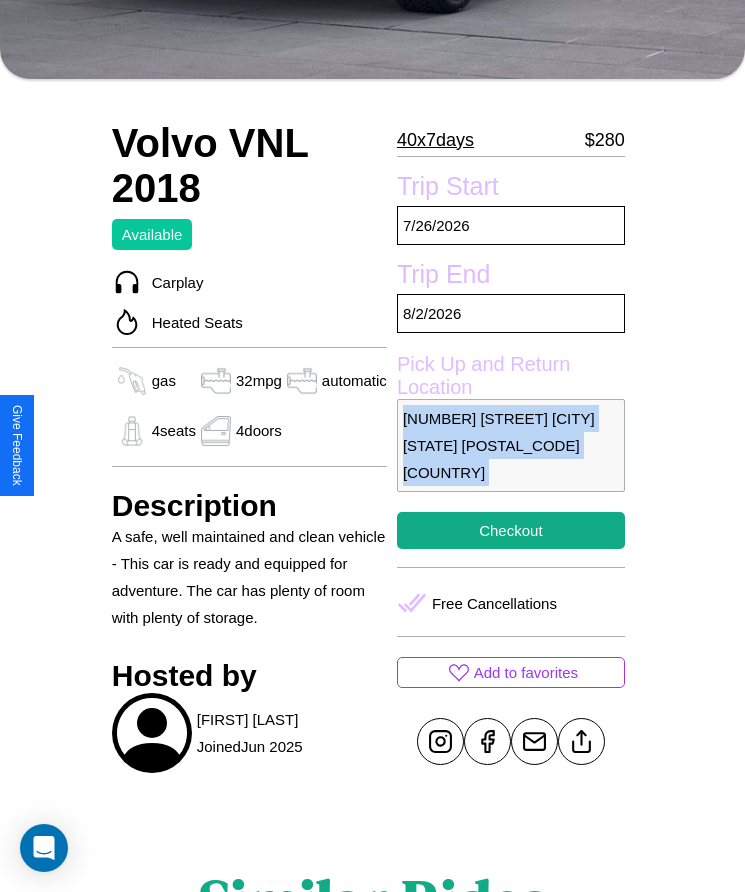 click on "5097 School Street  Philadelphia Pennsylvania 51640 United States" at bounding box center [511, 445] 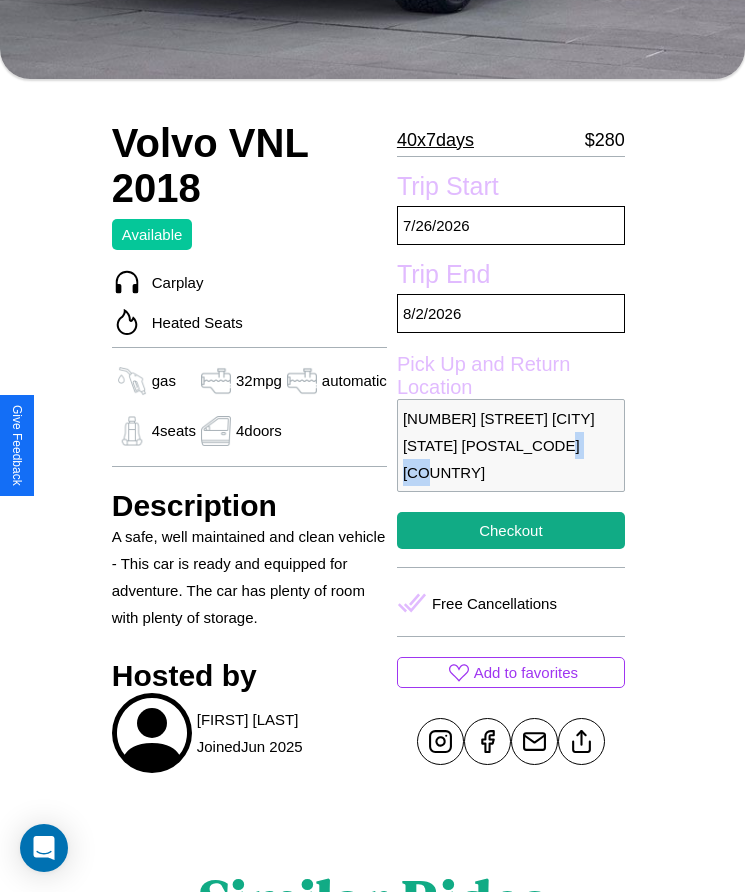 click on "5097 School Street  Philadelphia Pennsylvania 51640 United States" at bounding box center [511, 445] 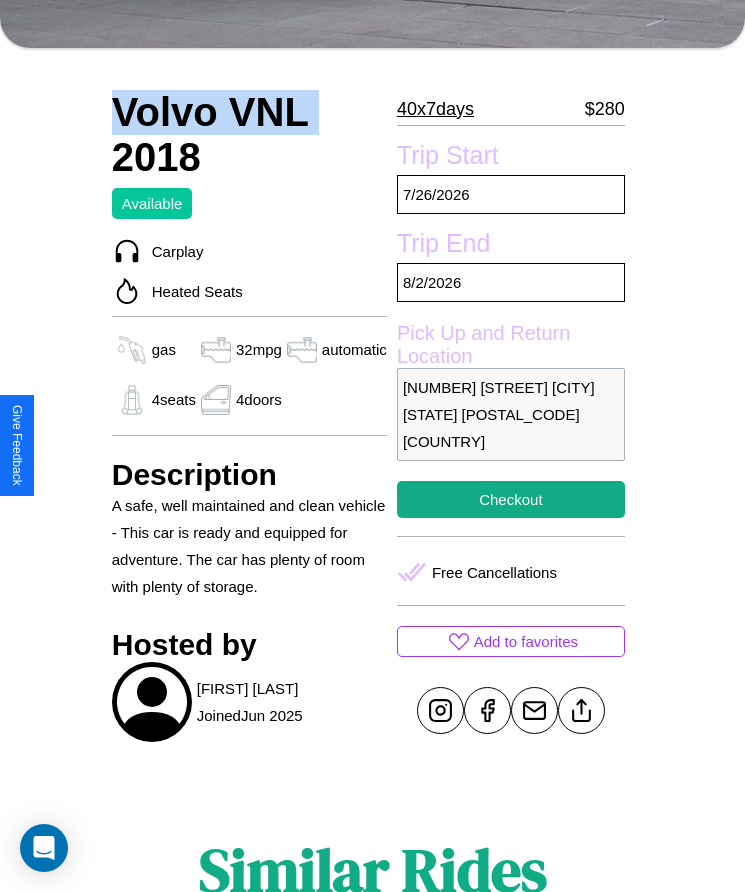 scroll, scrollTop: 553, scrollLeft: 0, axis: vertical 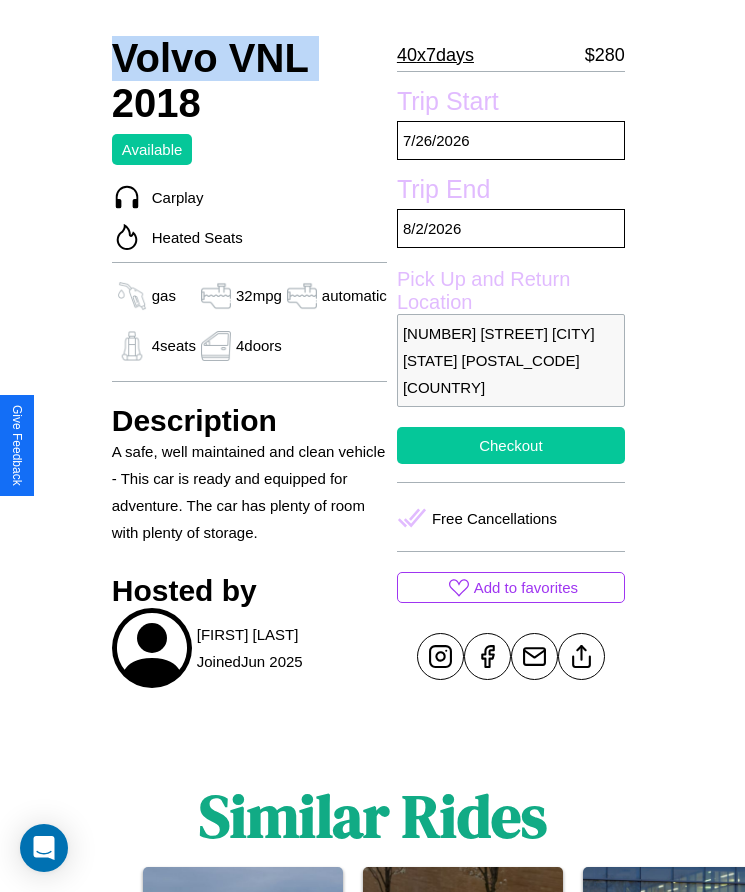 click on "Checkout" at bounding box center [511, 445] 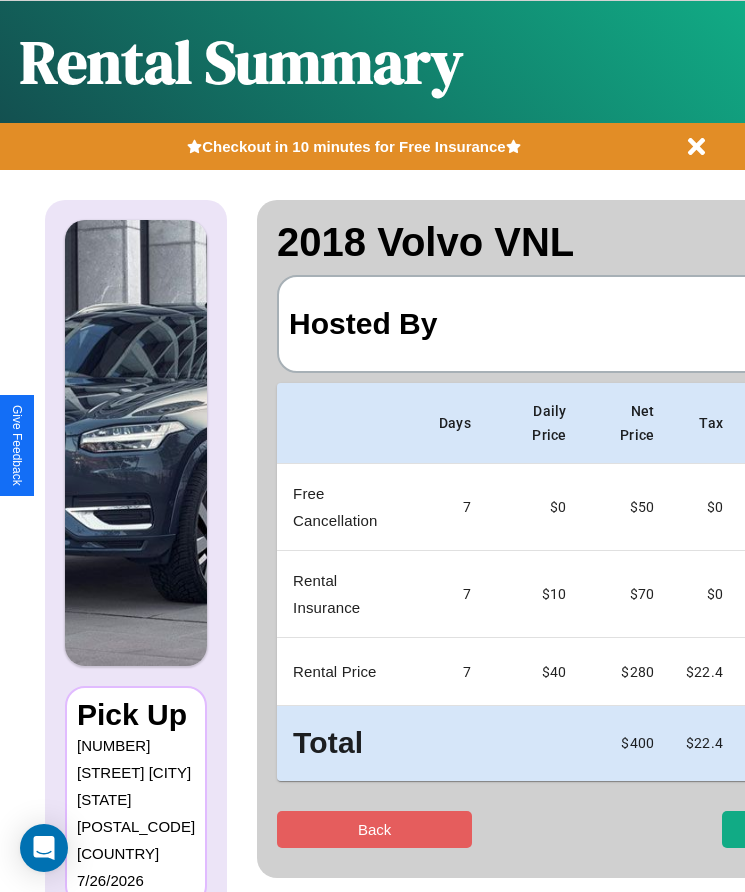 scroll, scrollTop: 0, scrollLeft: 137, axis: horizontal 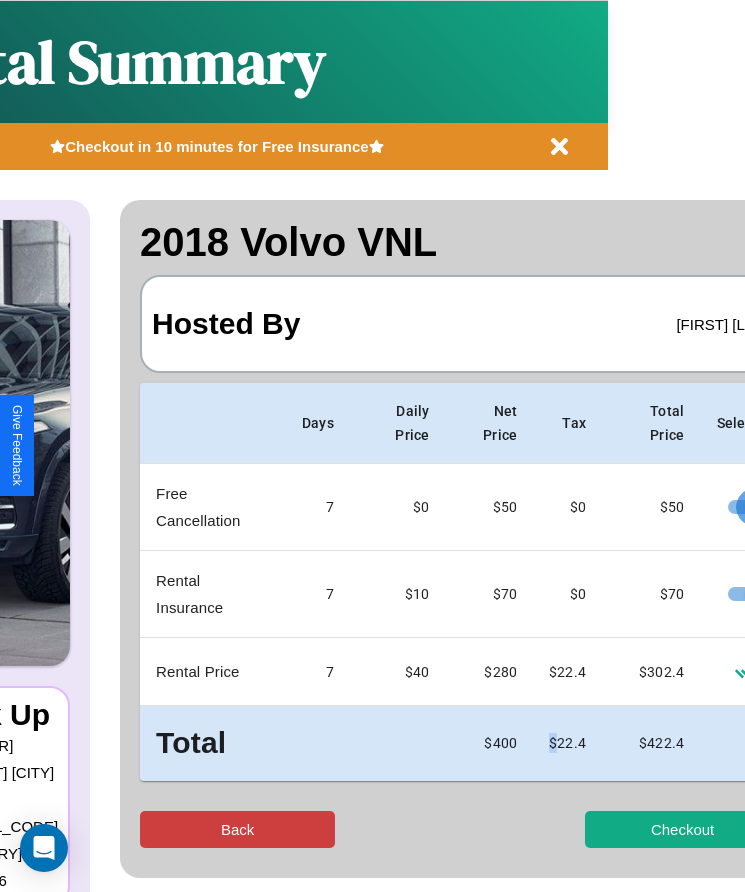 click on "Back" at bounding box center [237, 829] 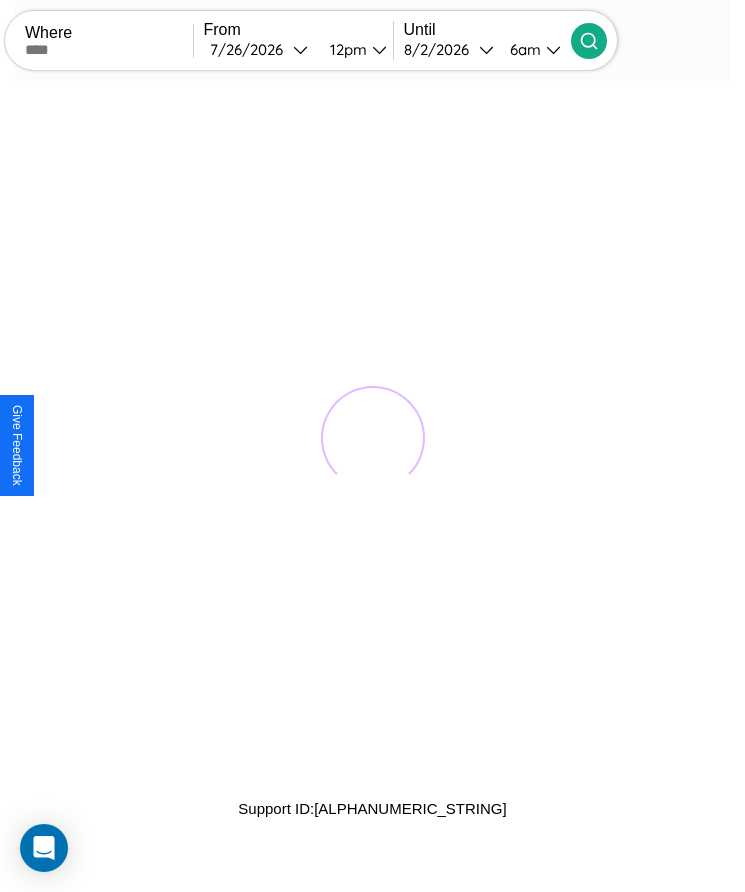 scroll, scrollTop: 0, scrollLeft: 0, axis: both 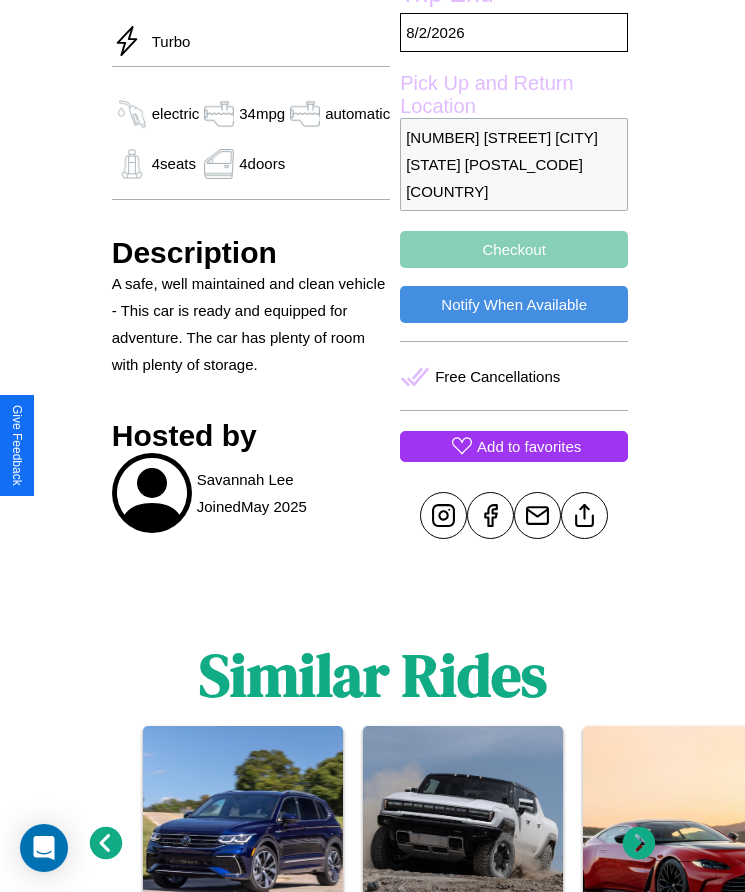 click on "Add to favorites" at bounding box center [529, 446] 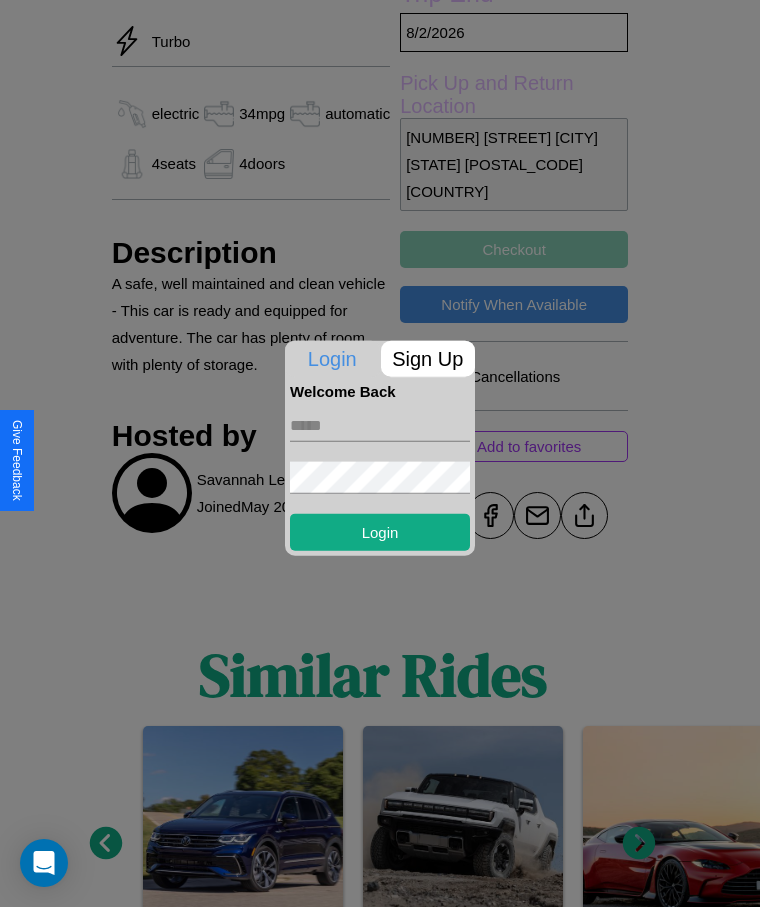 click at bounding box center [380, 425] 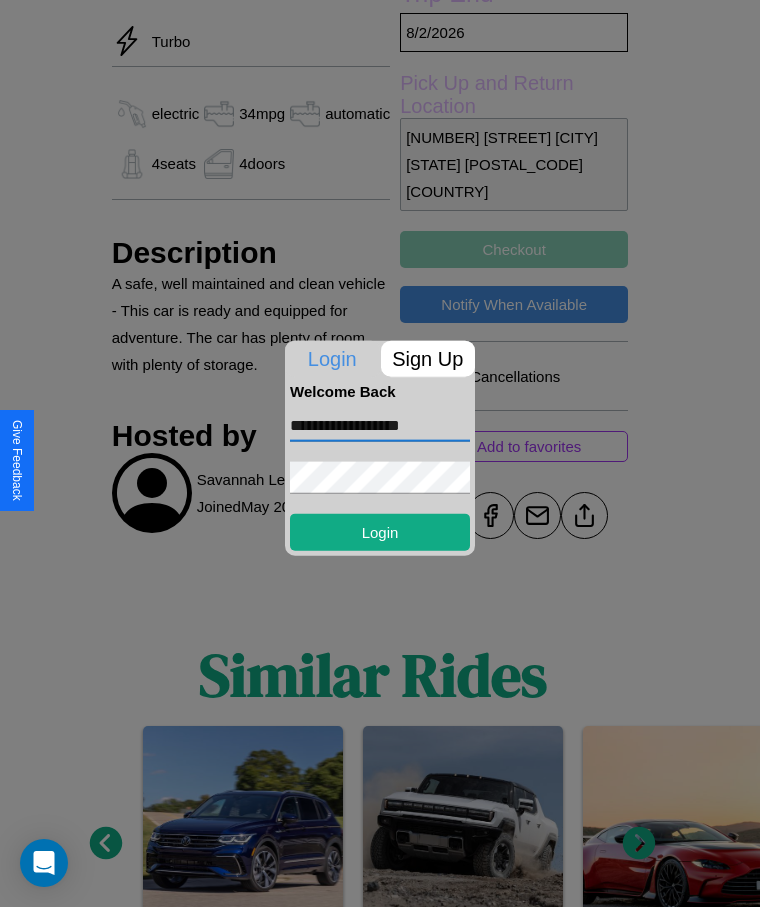 type on "**********" 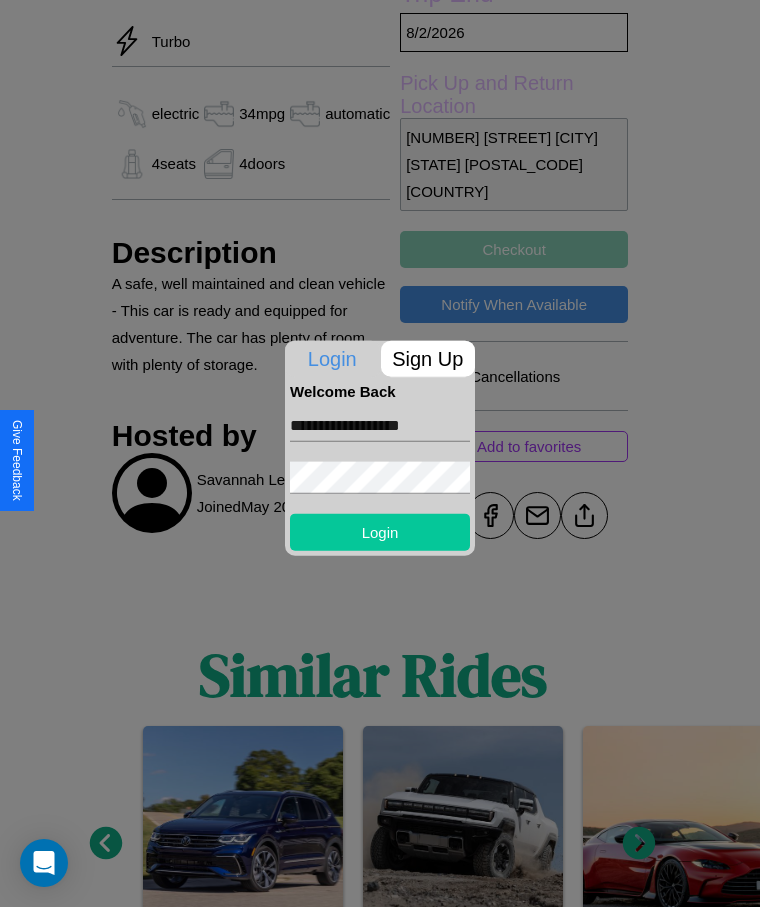 click on "Login" at bounding box center (380, 531) 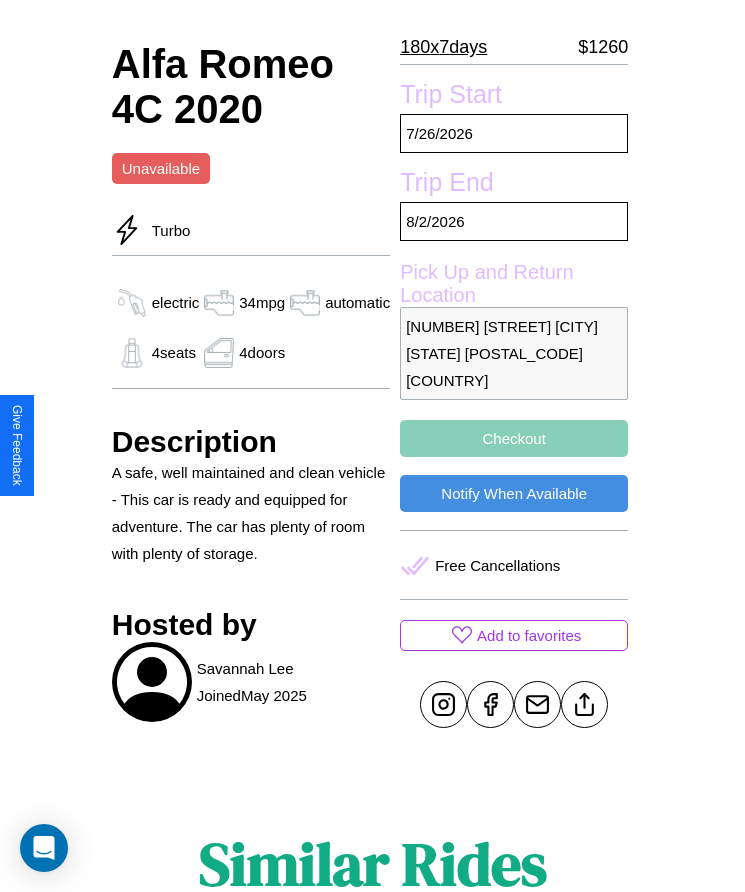 scroll, scrollTop: 583, scrollLeft: 0, axis: vertical 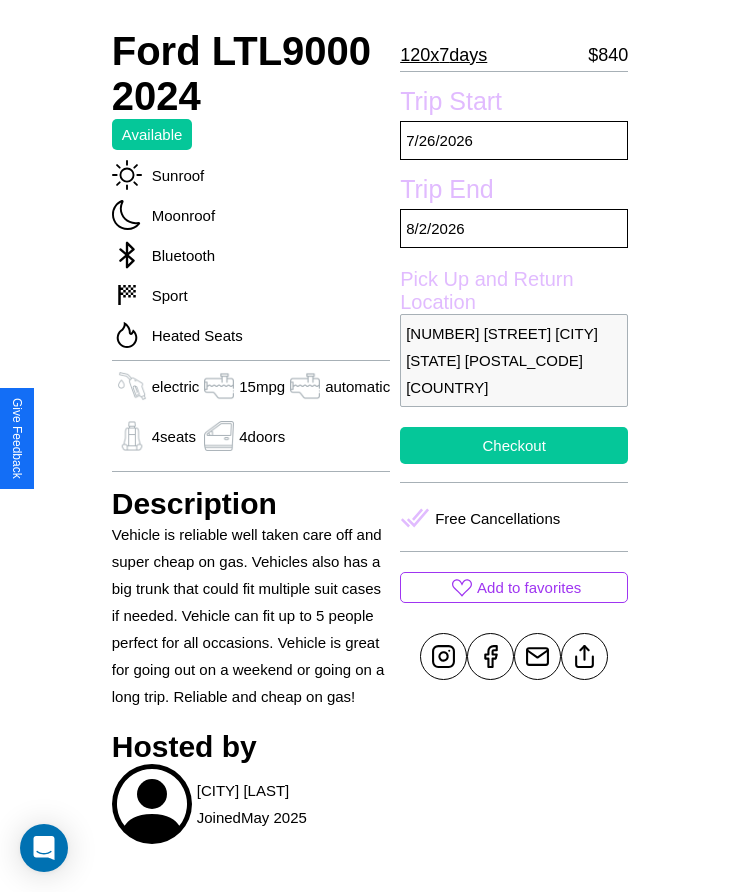 click on "Checkout" at bounding box center [514, 445] 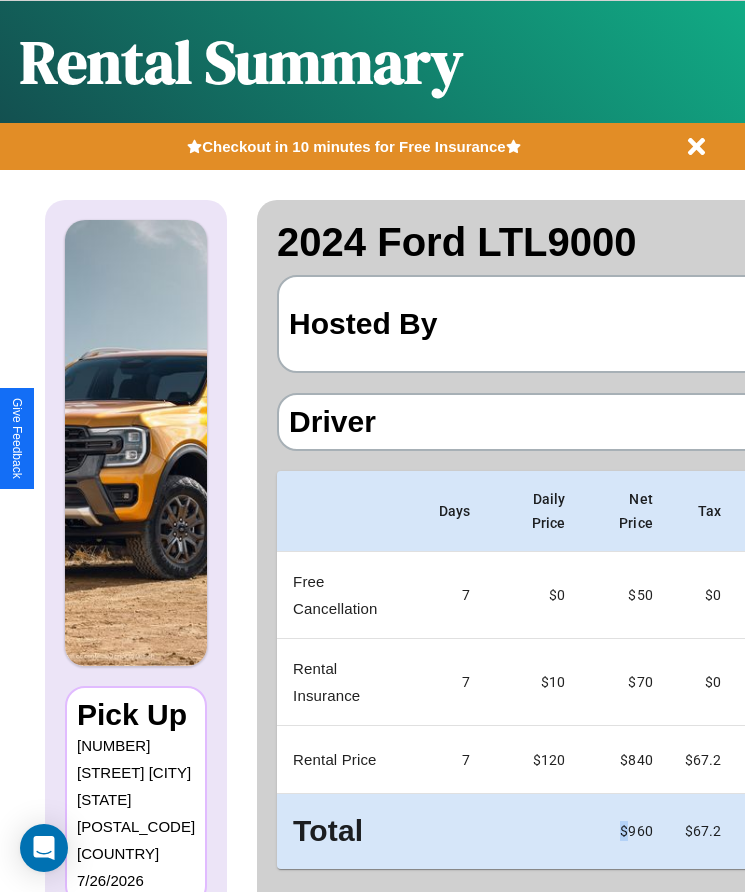 scroll, scrollTop: 44, scrollLeft: 0, axis: vertical 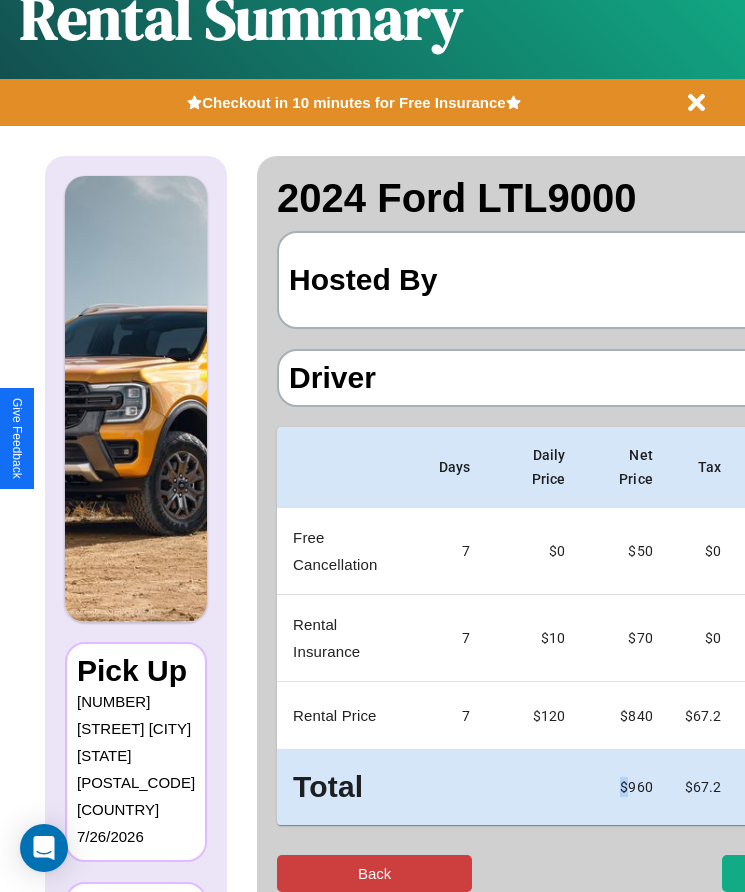 click on "Back" at bounding box center [374, 873] 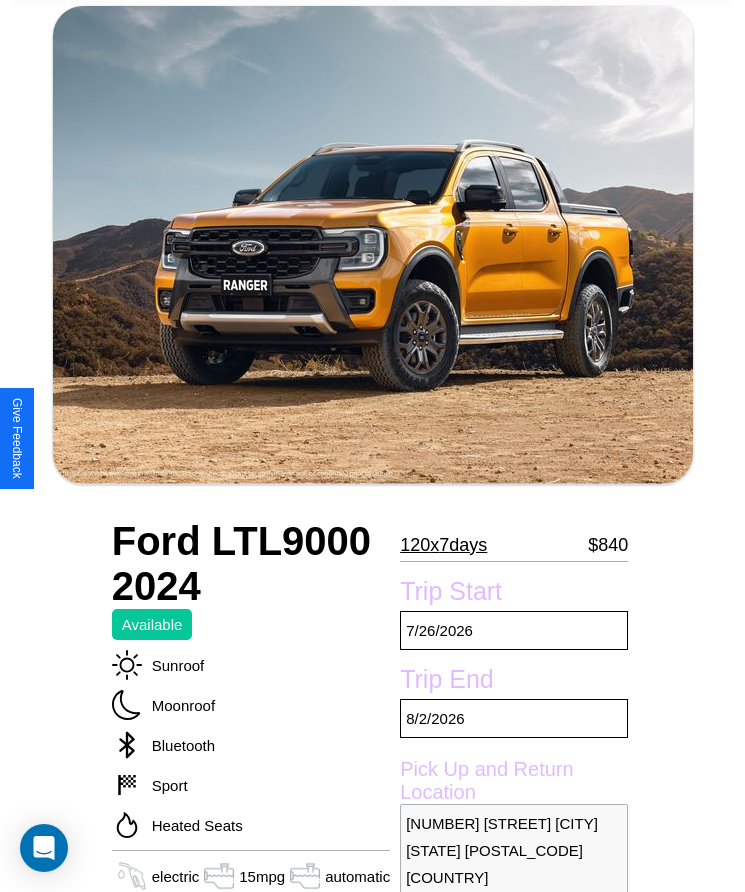 scroll, scrollTop: 480, scrollLeft: 0, axis: vertical 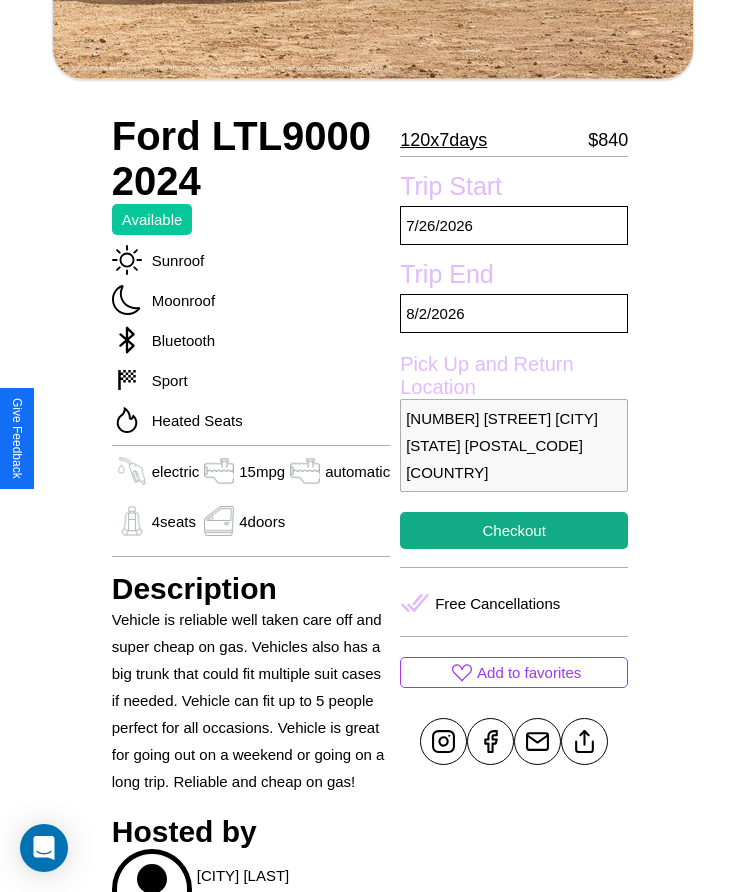 click on "968 Chestnut Street  Philadelphia Pennsylvania 52192 United States" at bounding box center (514, 445) 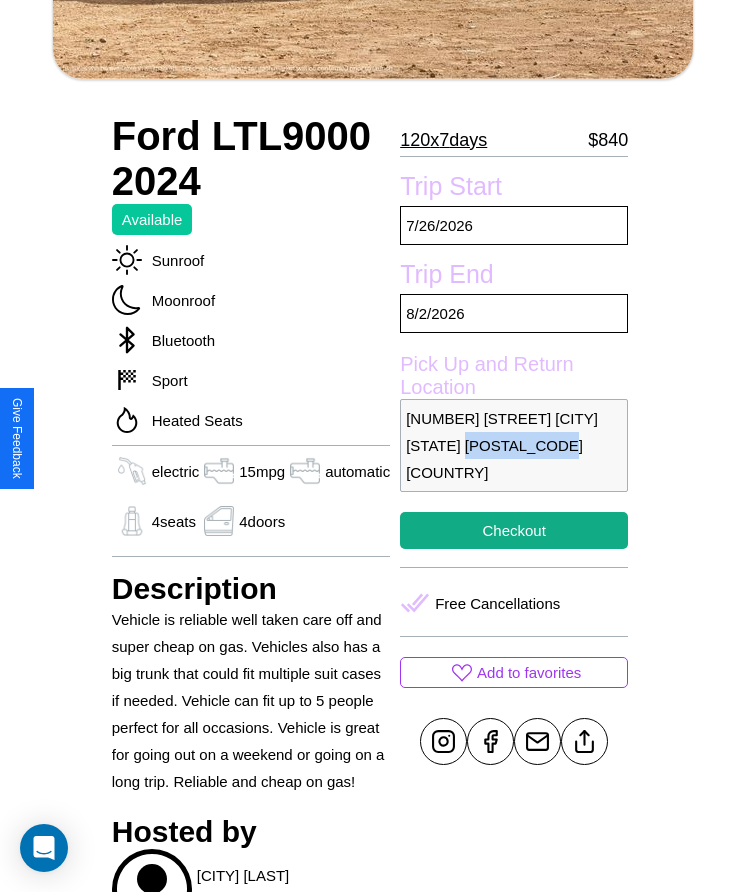 click on "968 Chestnut Street  Philadelphia Pennsylvania 52192 United States" at bounding box center [514, 445] 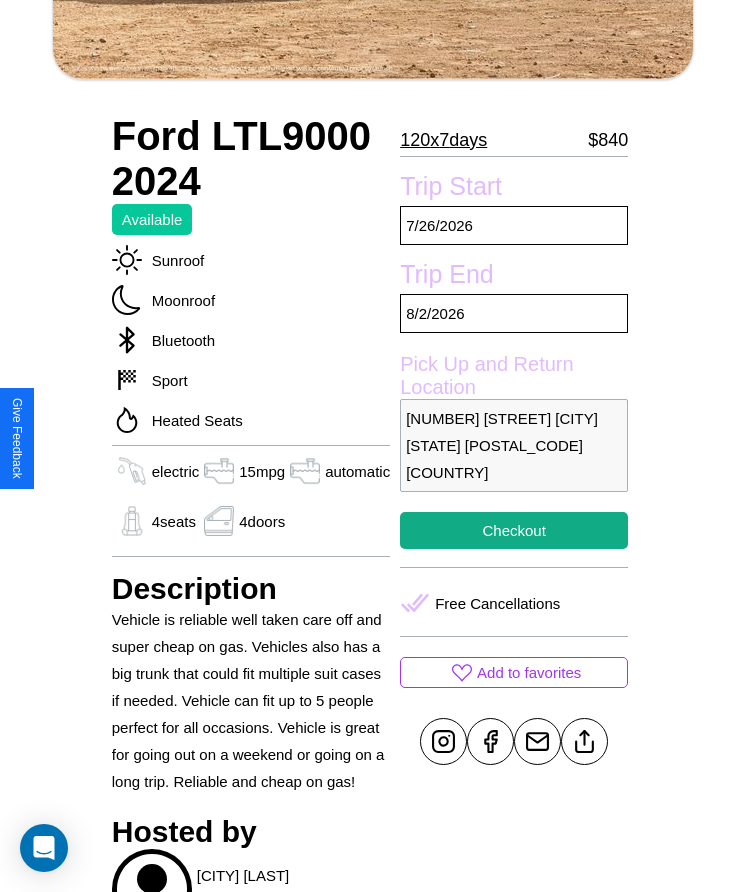 click on "968 Chestnut Street  Philadelphia Pennsylvania 52192 United States" at bounding box center [514, 445] 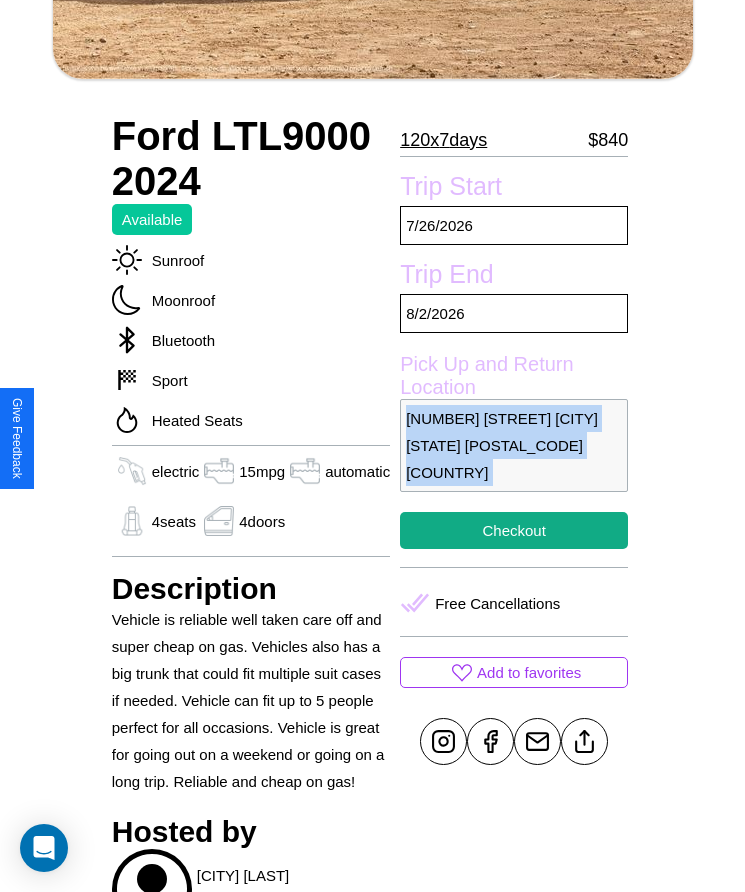 click on "968 Chestnut Street  Philadelphia Pennsylvania 52192 United States" at bounding box center (514, 445) 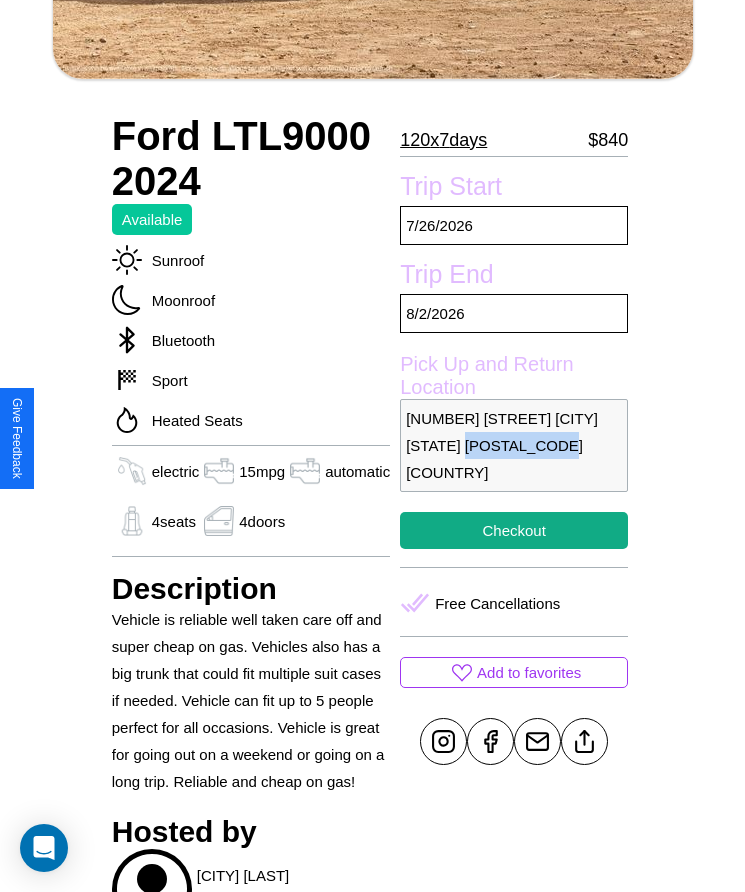 click on "968 Chestnut Street  Philadelphia Pennsylvania 52192 United States" at bounding box center [514, 445] 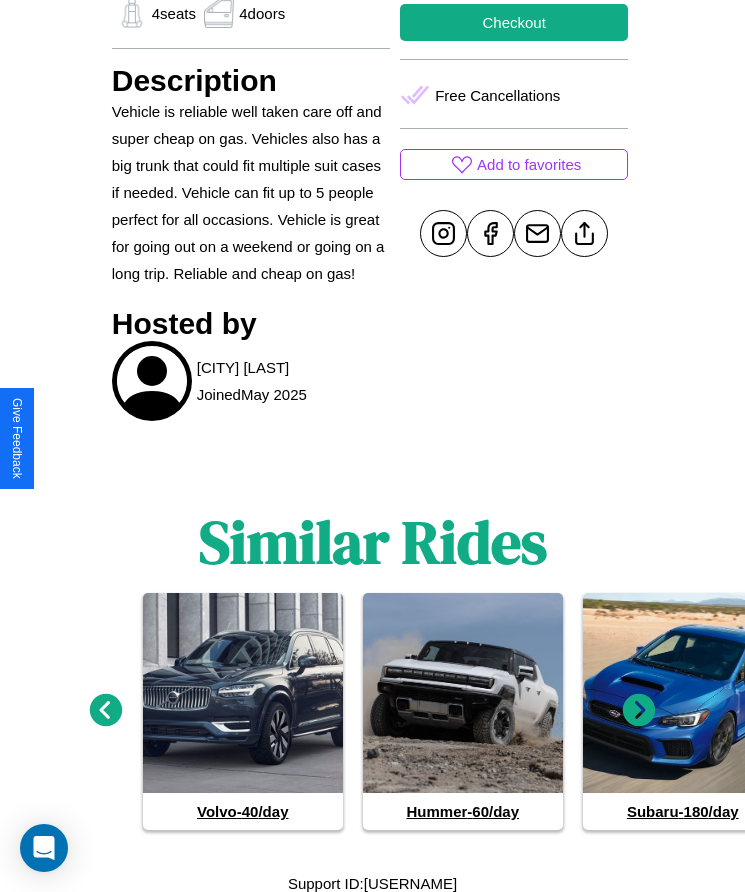 scroll, scrollTop: 993, scrollLeft: 0, axis: vertical 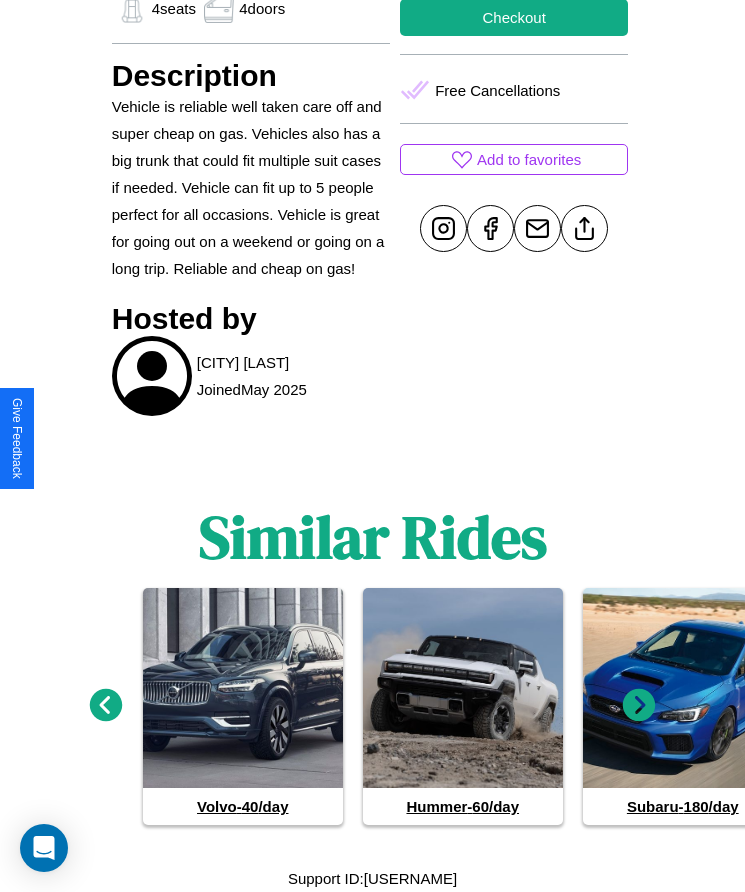 click 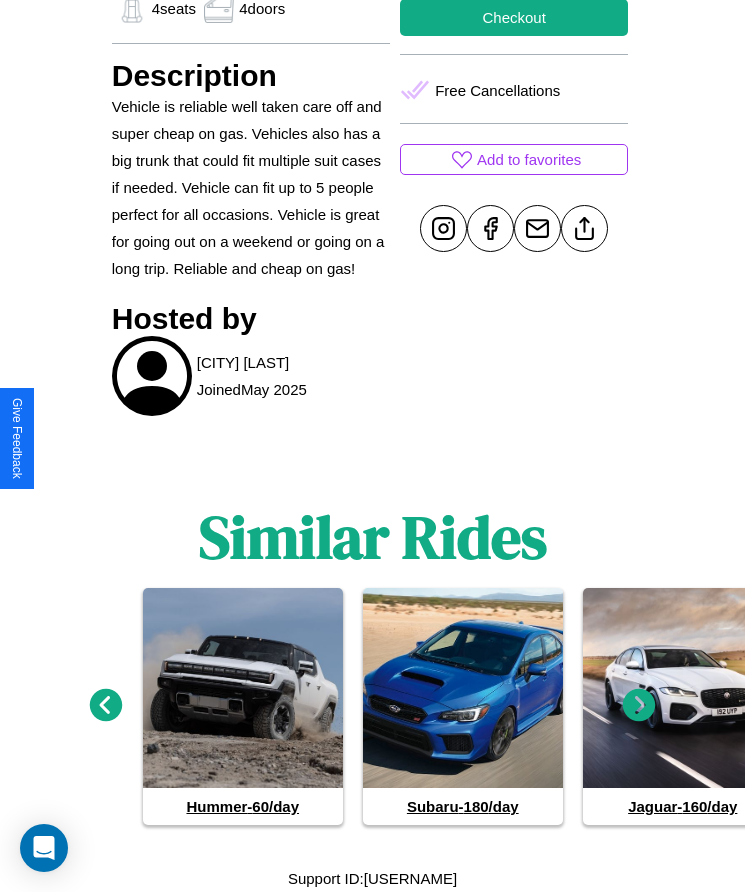 click 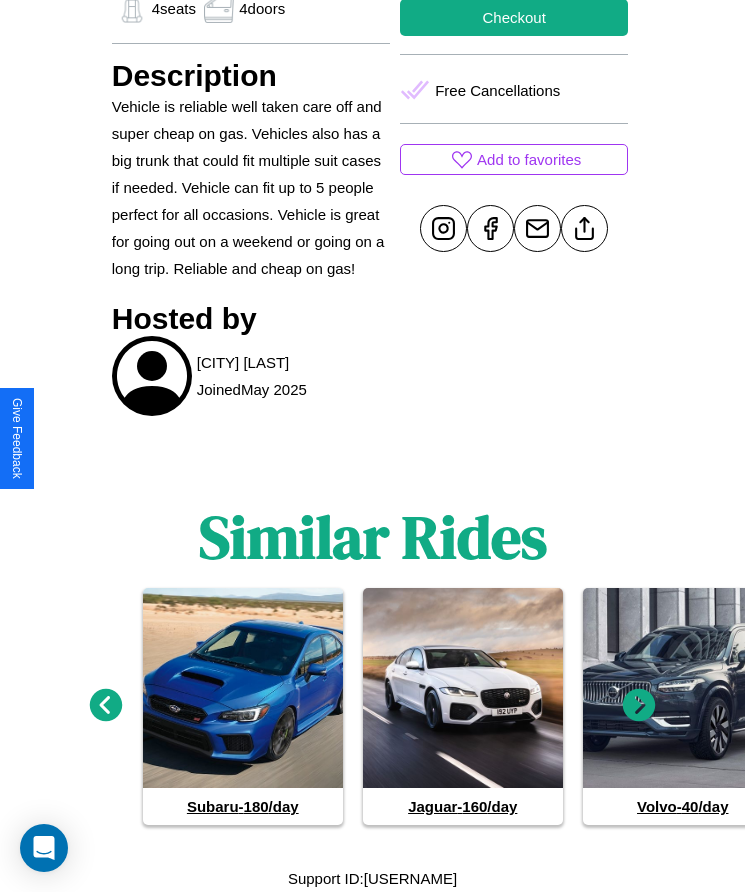 click 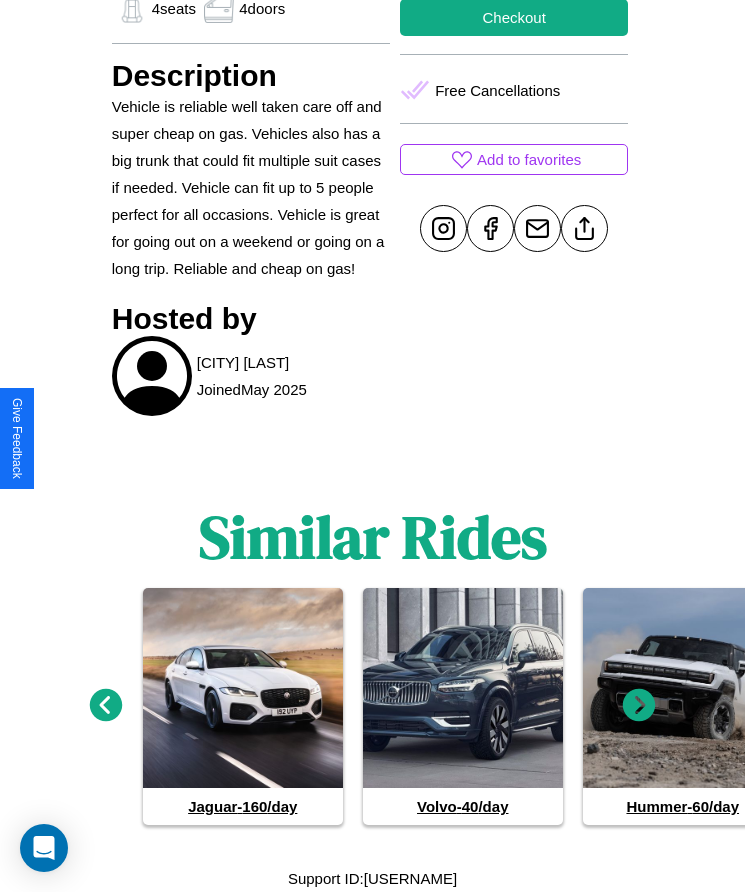 click 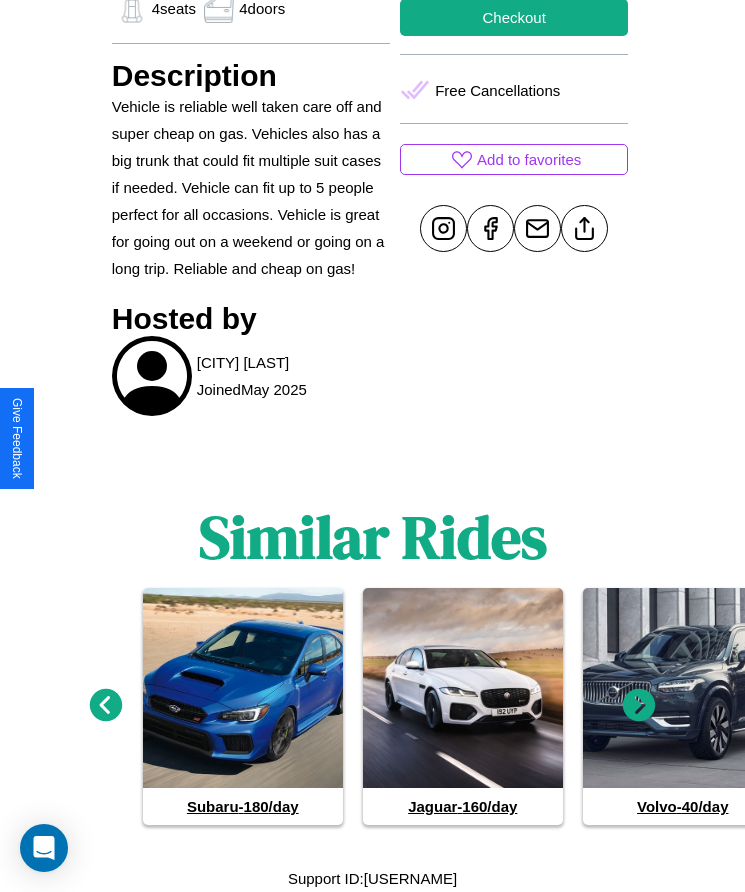 click 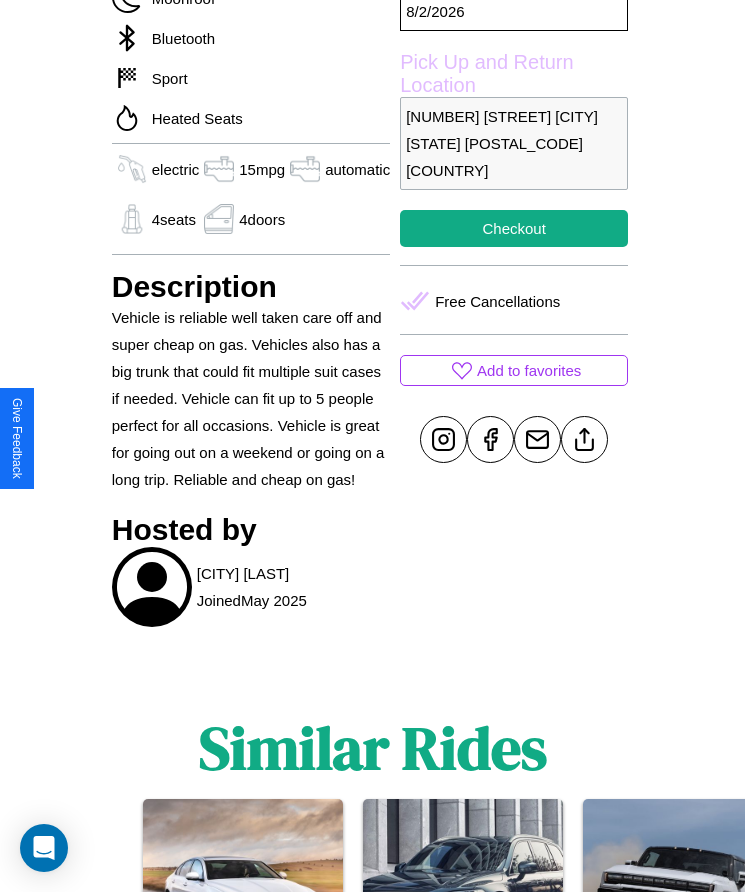 scroll, scrollTop: 776, scrollLeft: 0, axis: vertical 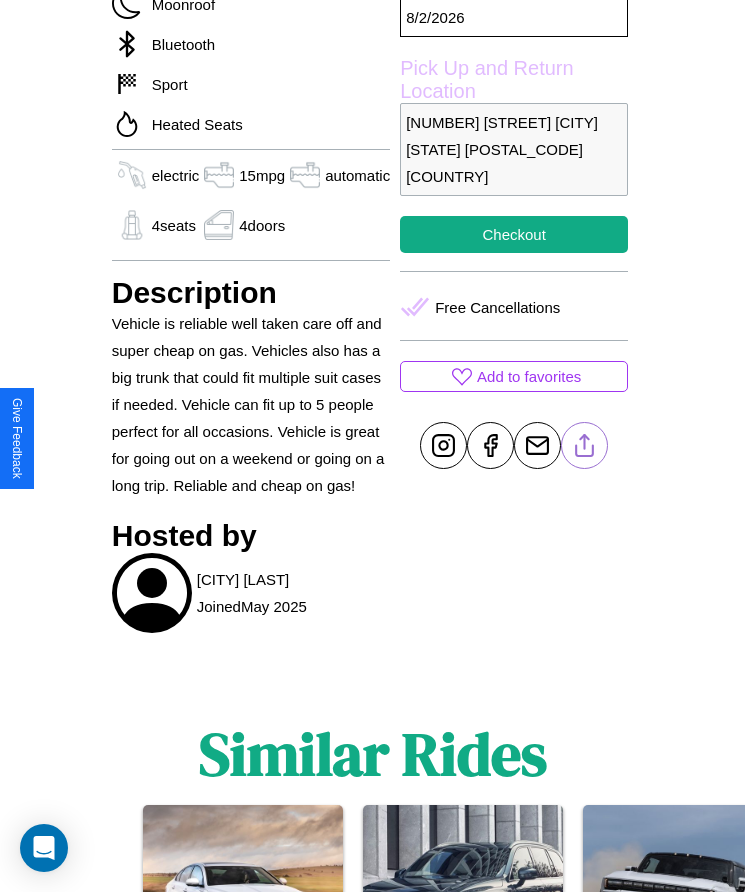 click 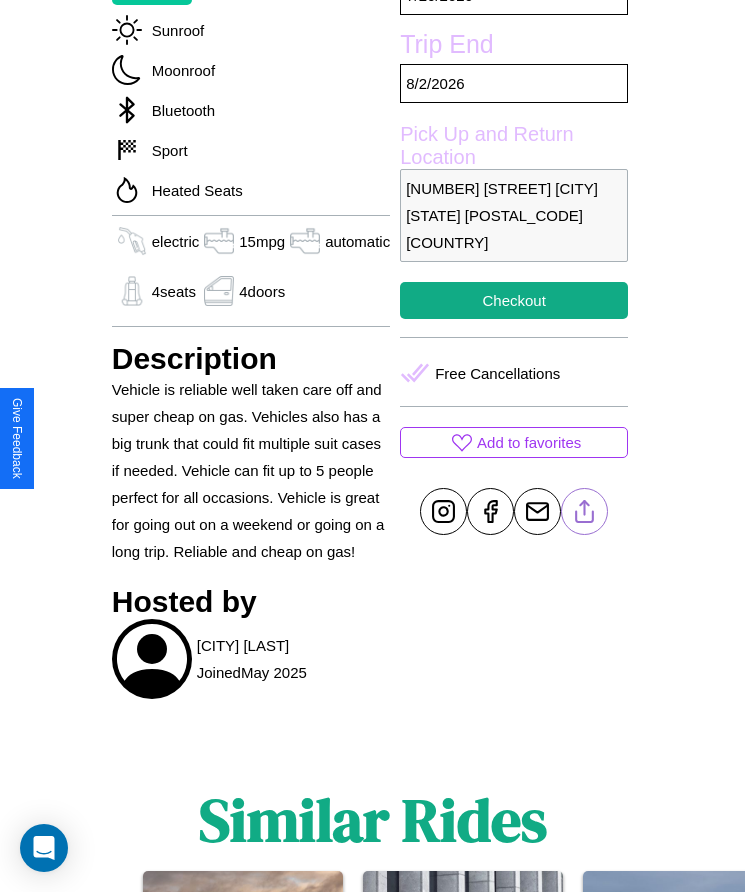 scroll, scrollTop: 707, scrollLeft: 0, axis: vertical 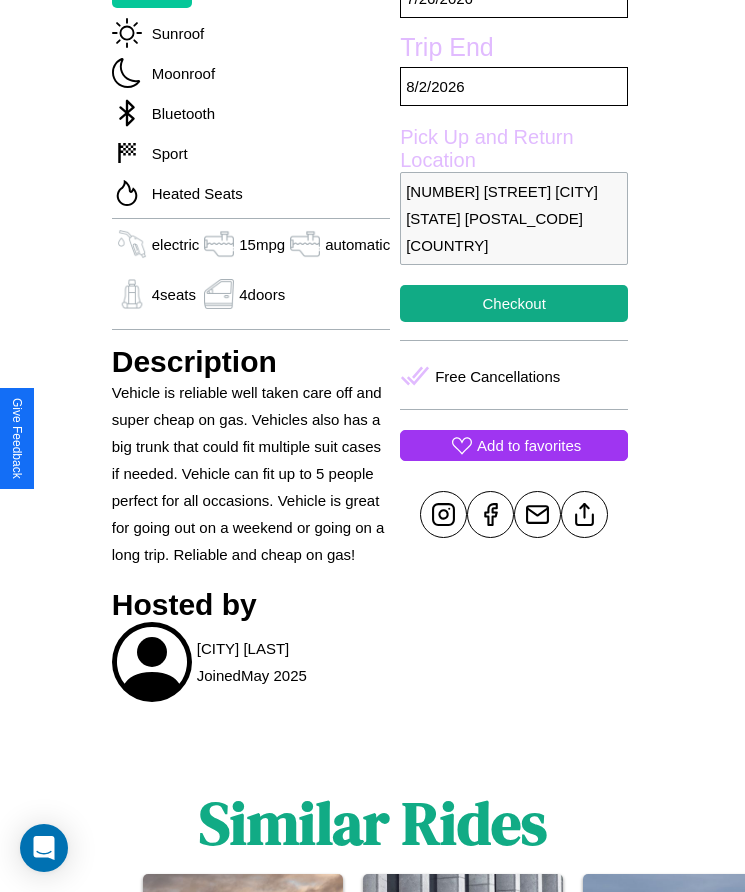 click on "Add to favorites" at bounding box center (529, 445) 